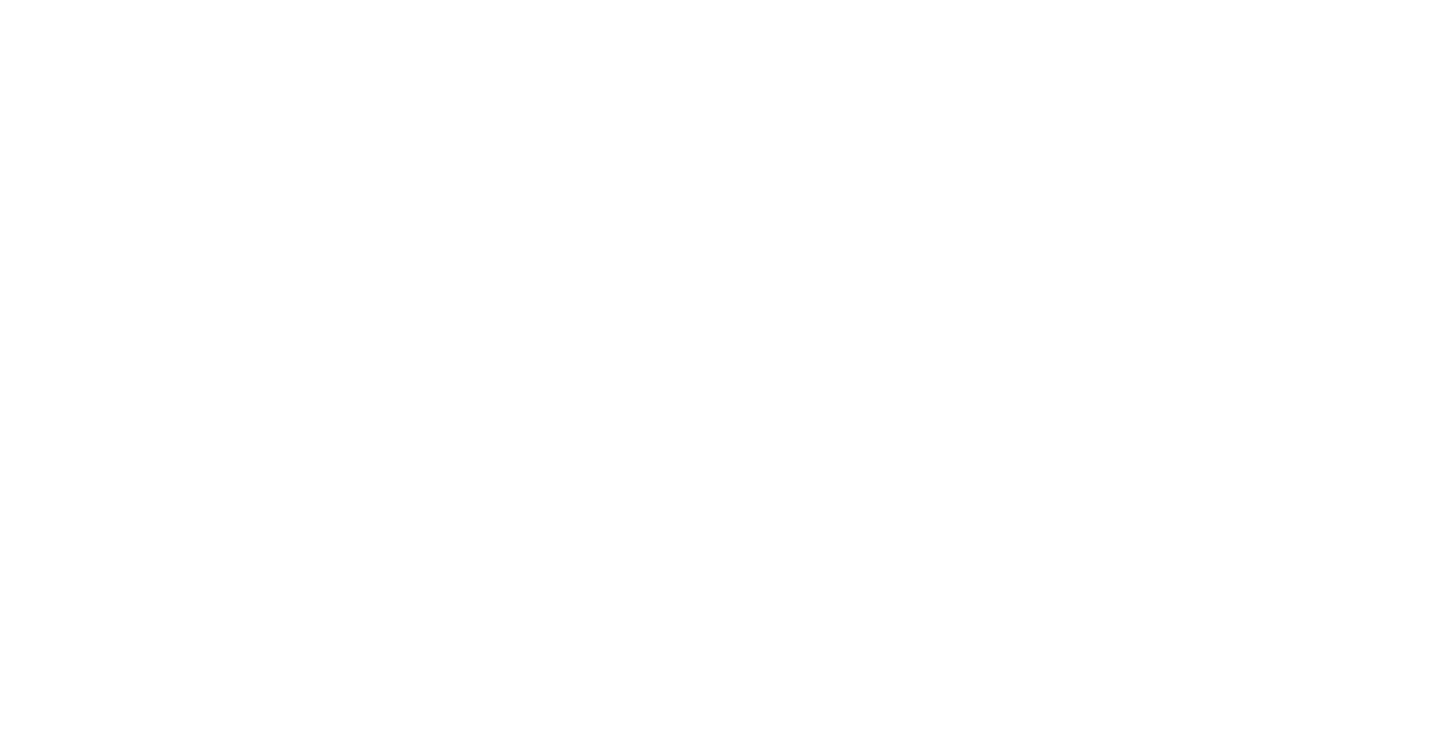 scroll, scrollTop: 0, scrollLeft: 0, axis: both 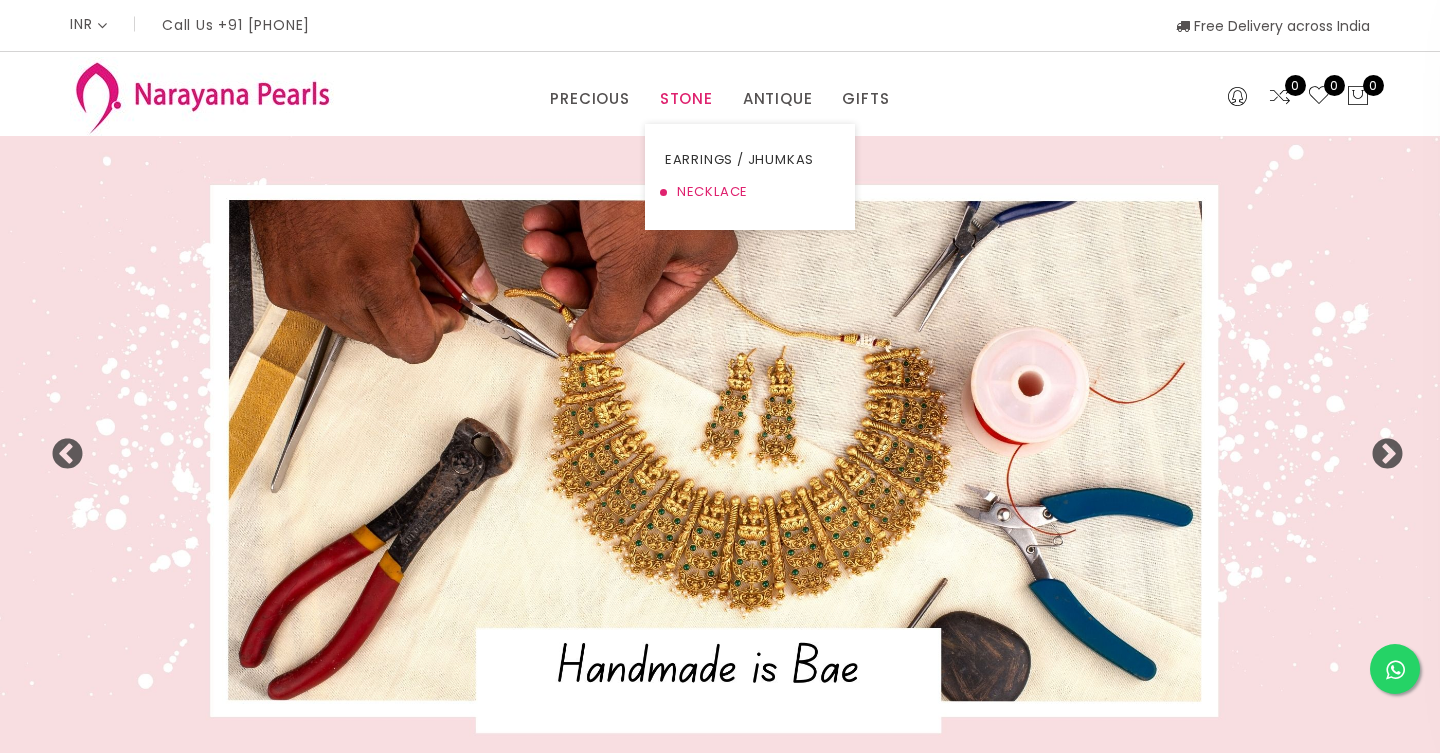 click on "NECKLACE" at bounding box center (750, 192) 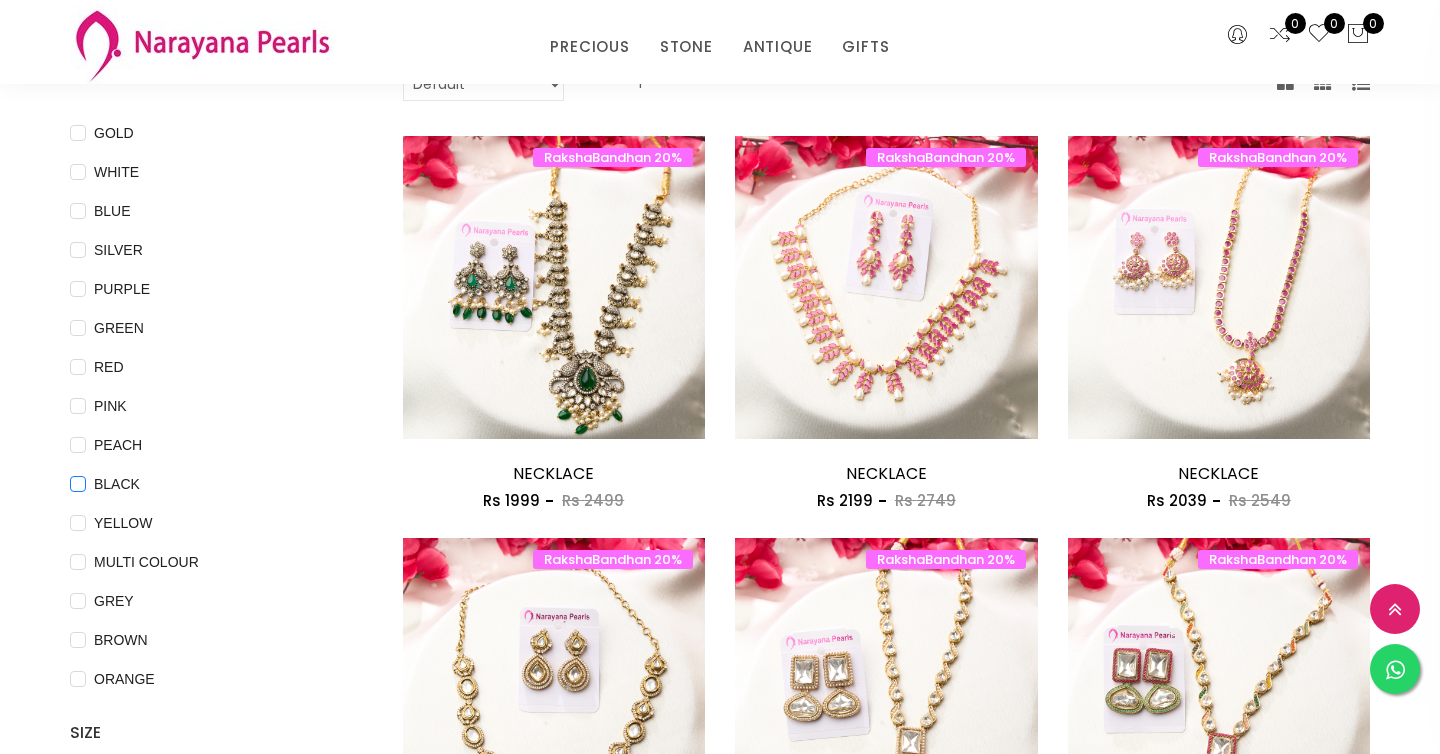 scroll, scrollTop: 175, scrollLeft: 0, axis: vertical 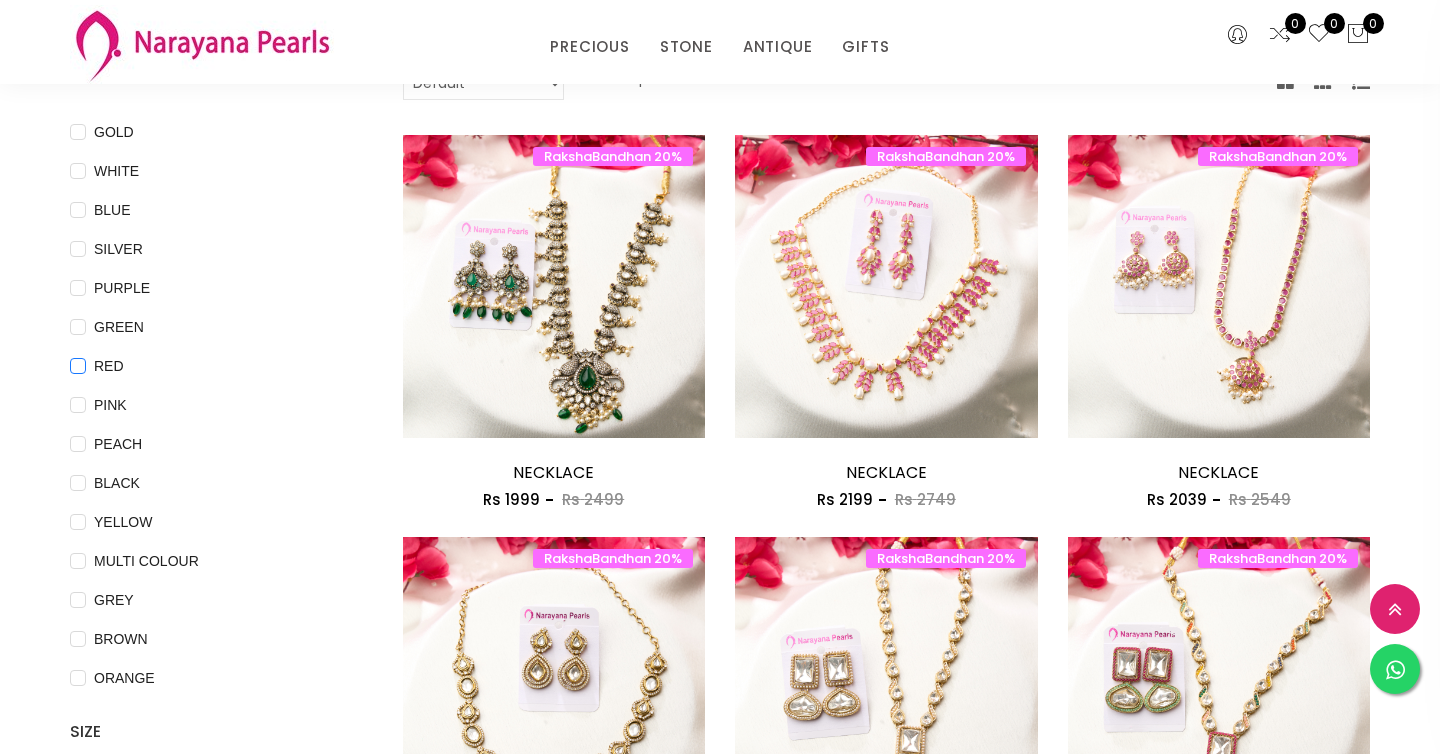 click on "RED" at bounding box center [109, 366] 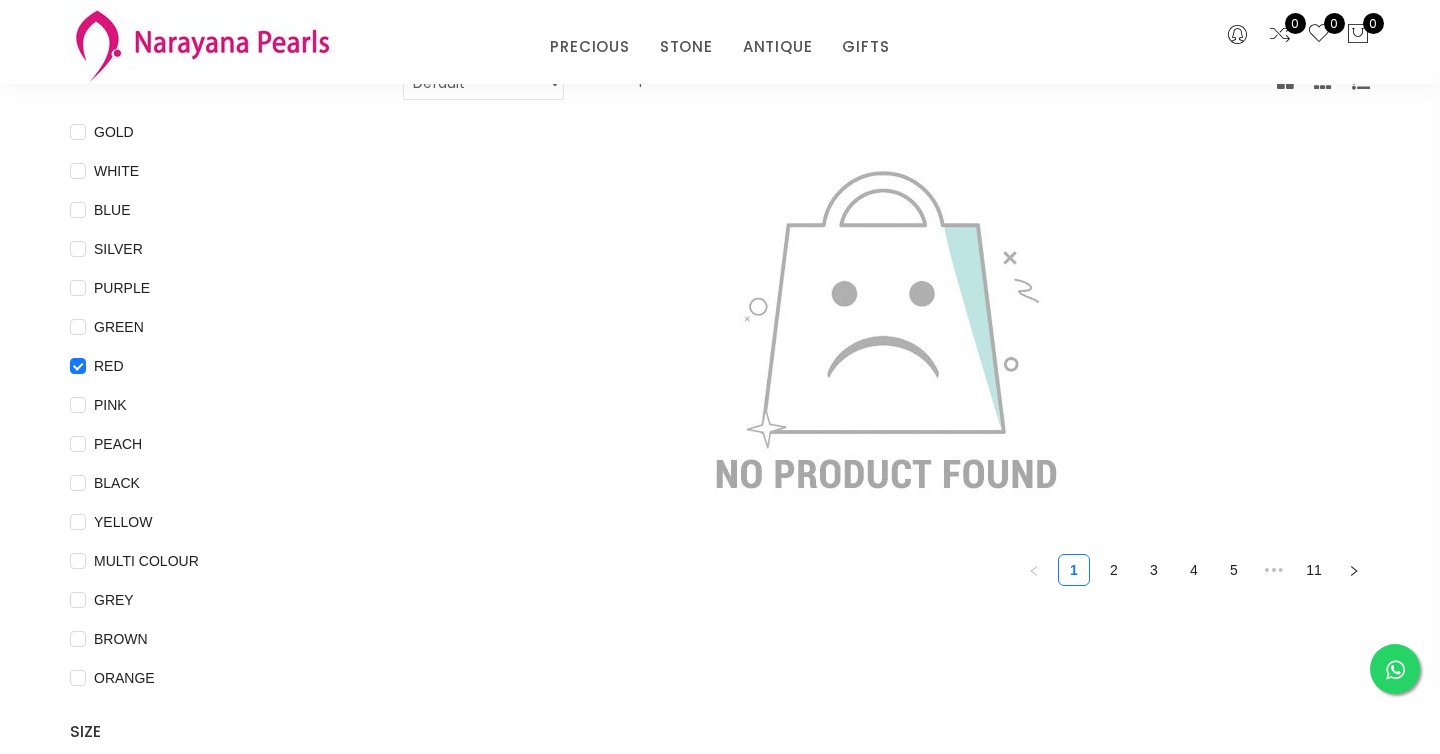 scroll, scrollTop: 0, scrollLeft: 0, axis: both 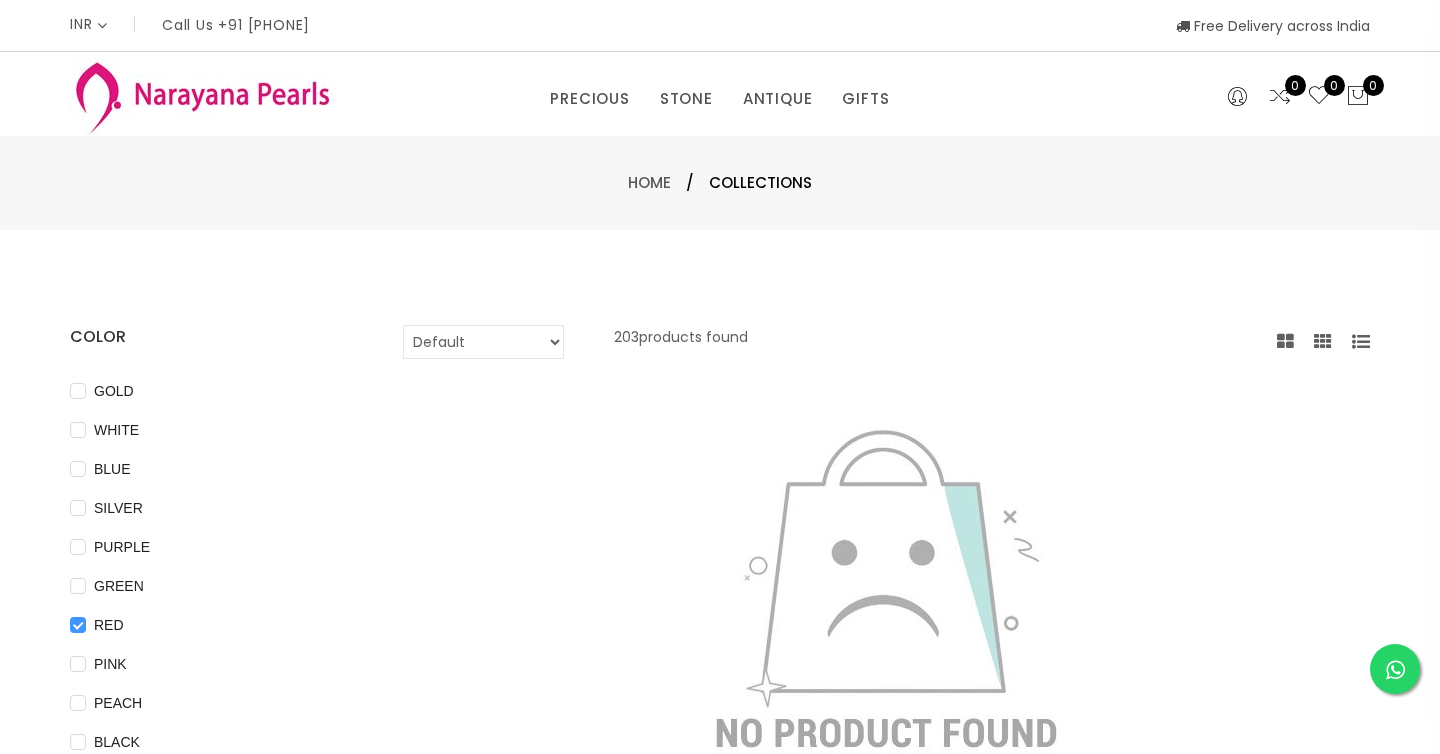 click on "RED" at bounding box center (109, 625) 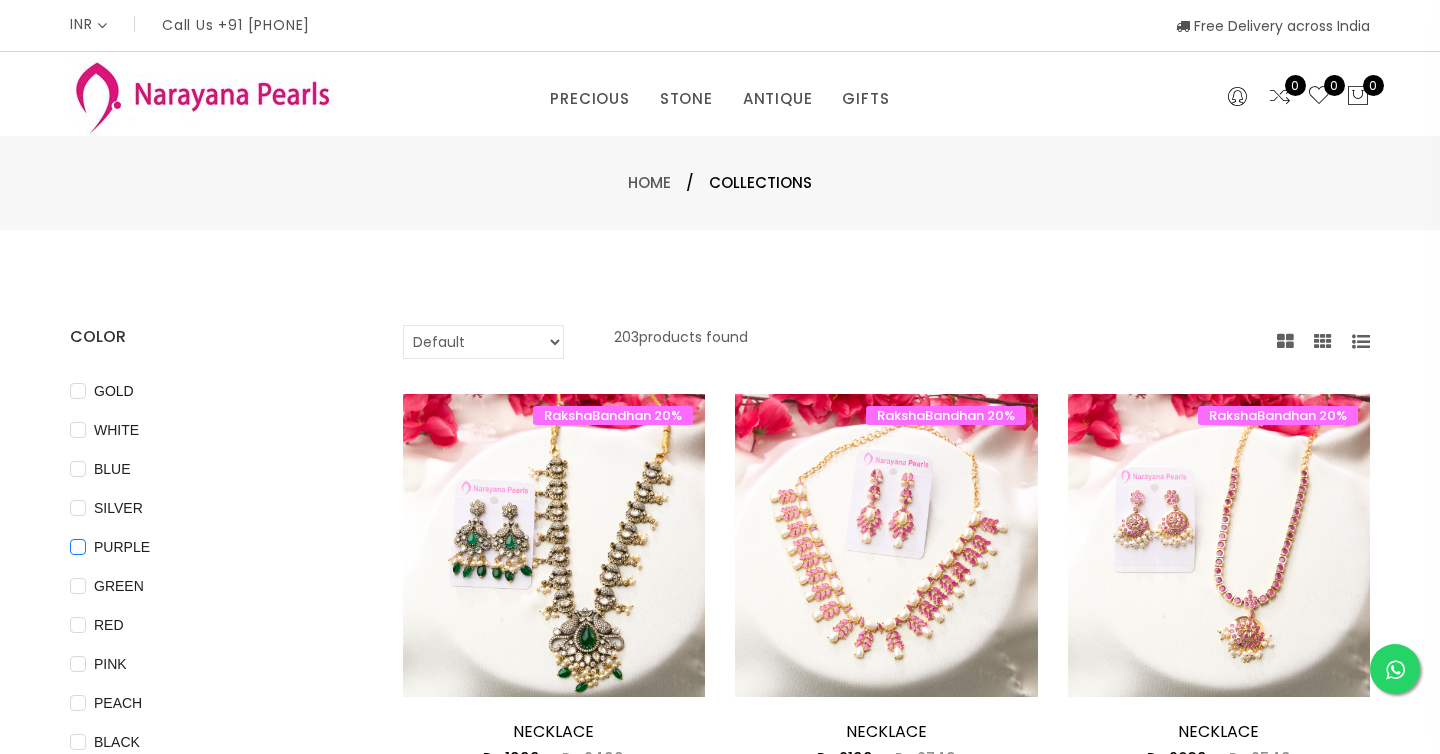 click on "PURPLE" at bounding box center [122, 547] 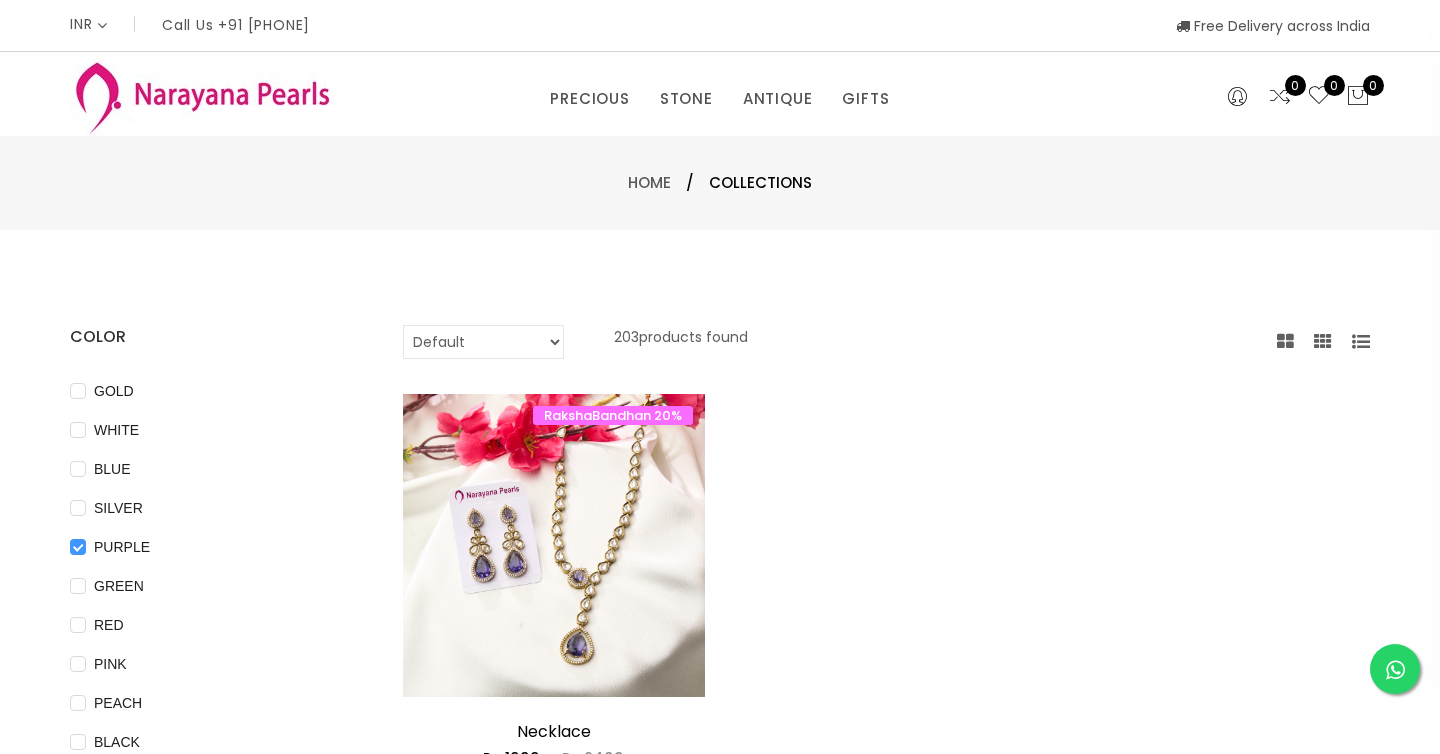 click on "PURPLE" at bounding box center [122, 547] 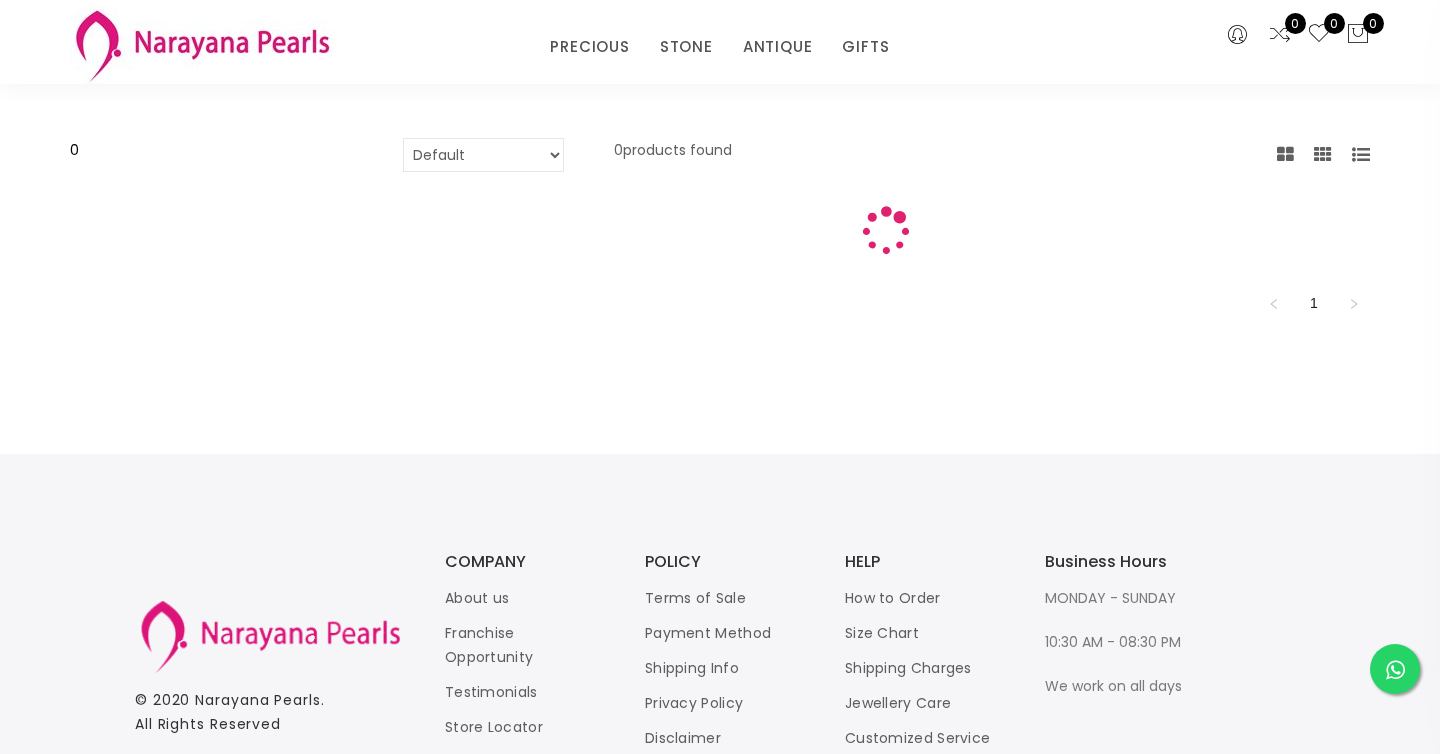scroll, scrollTop: 104, scrollLeft: 0, axis: vertical 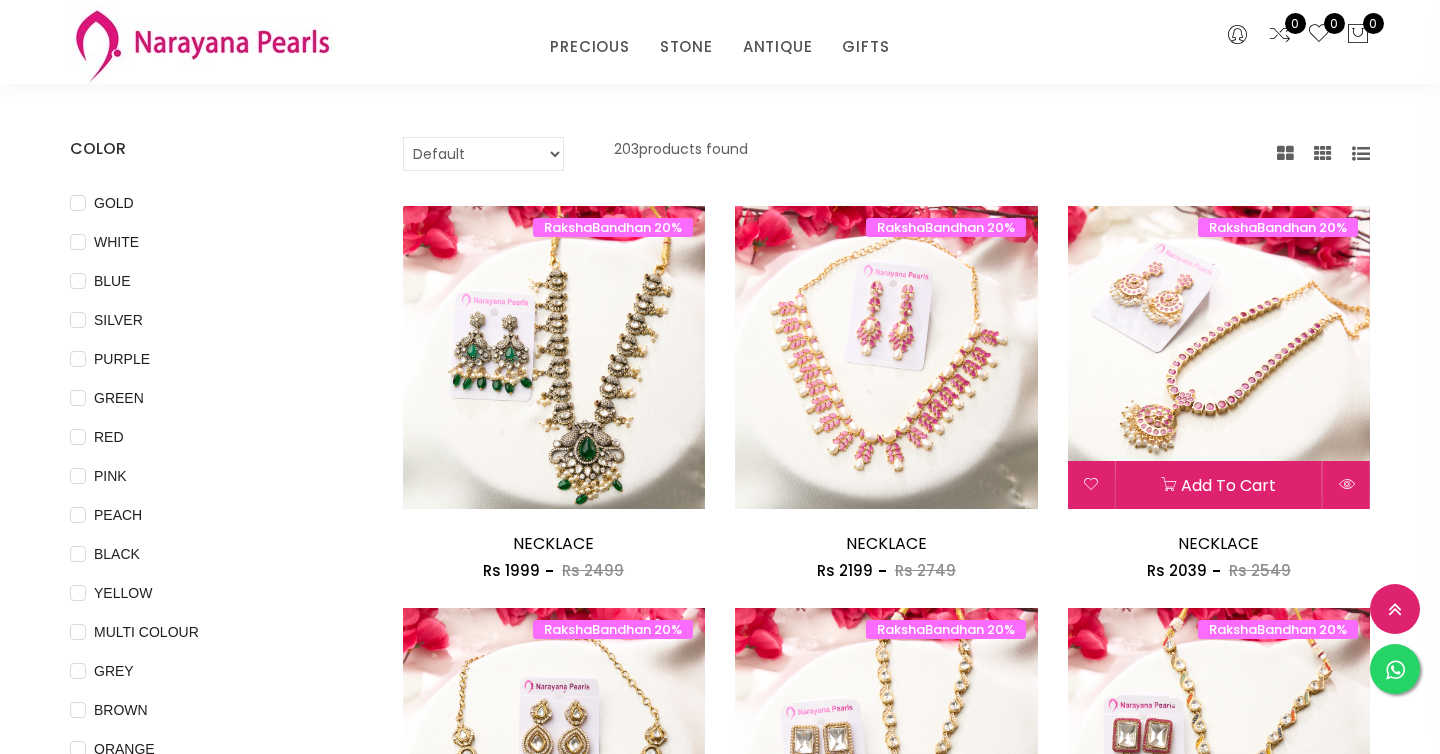 click at bounding box center (1219, 357) 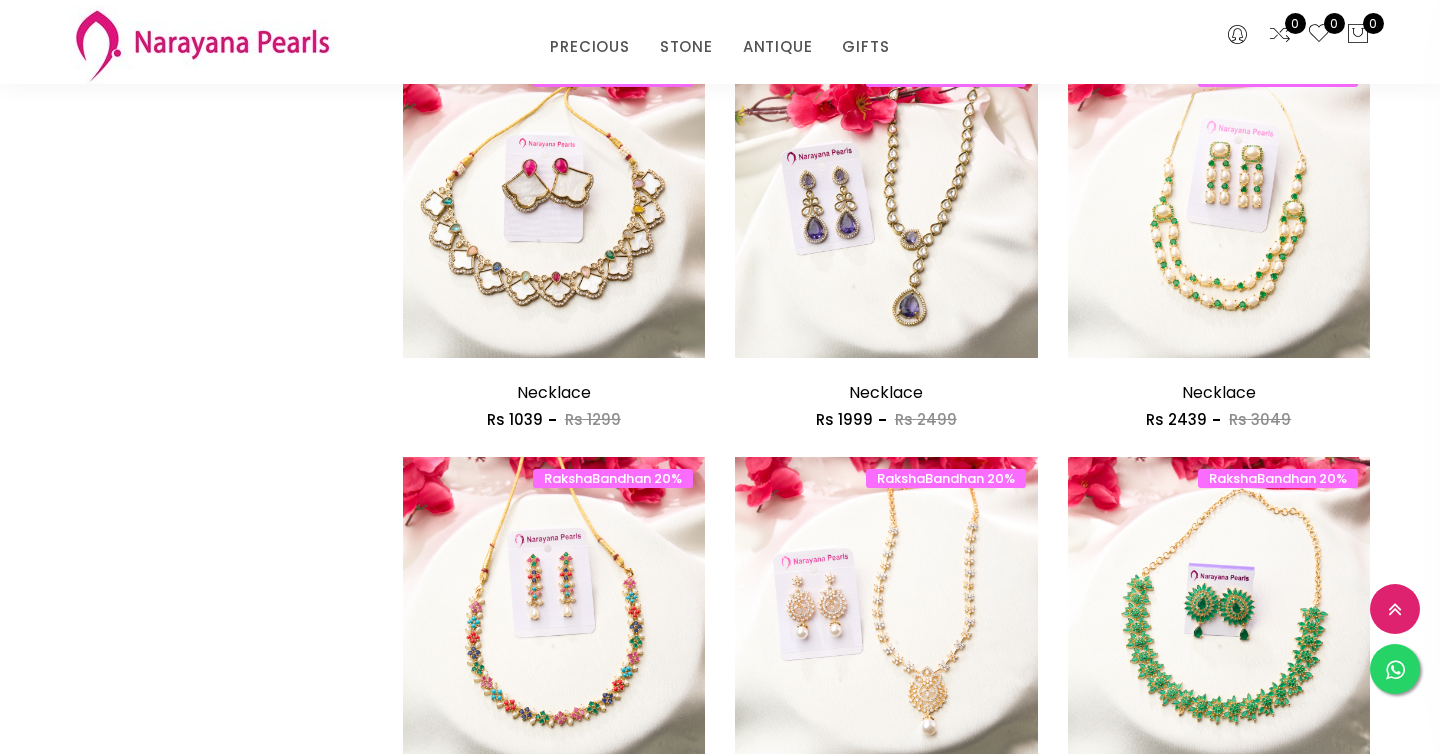 scroll, scrollTop: 2508, scrollLeft: 0, axis: vertical 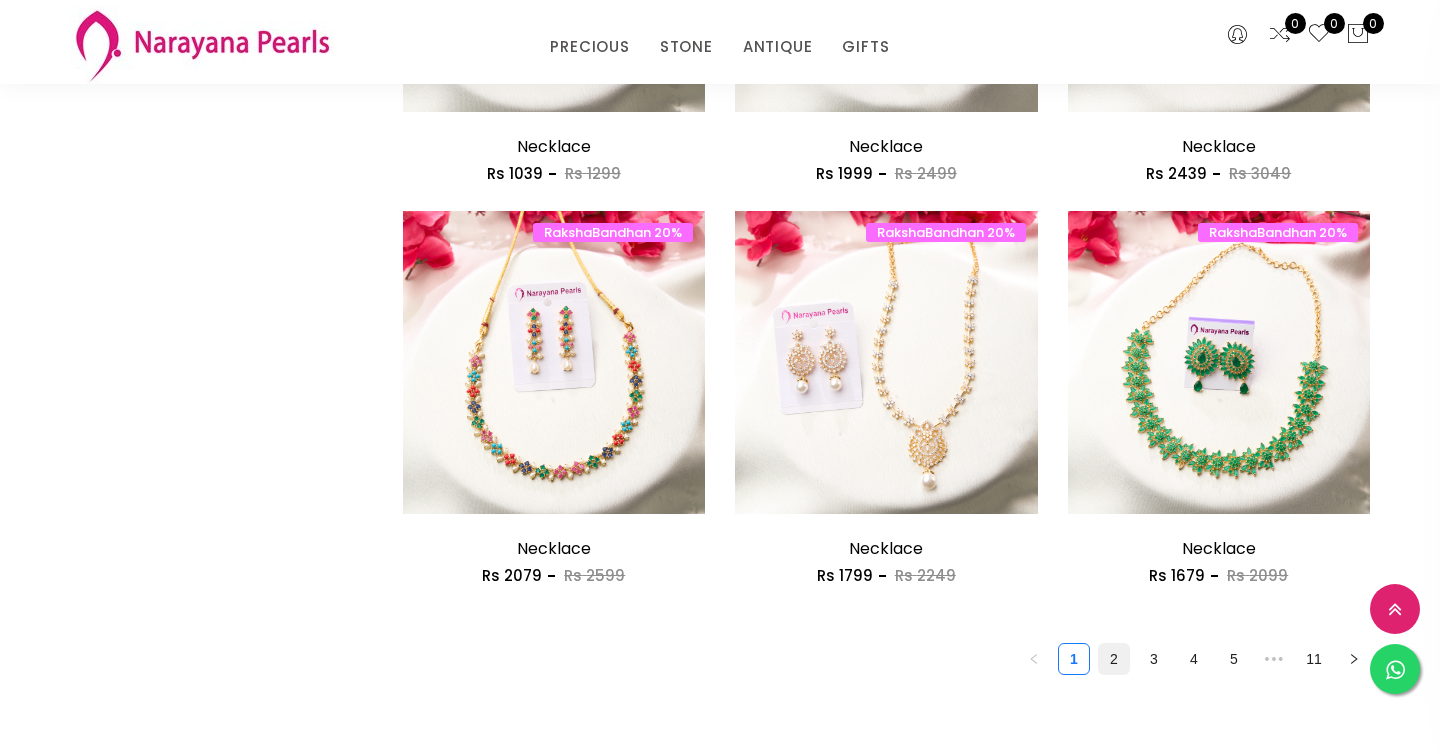 click on "2" at bounding box center [1114, 659] 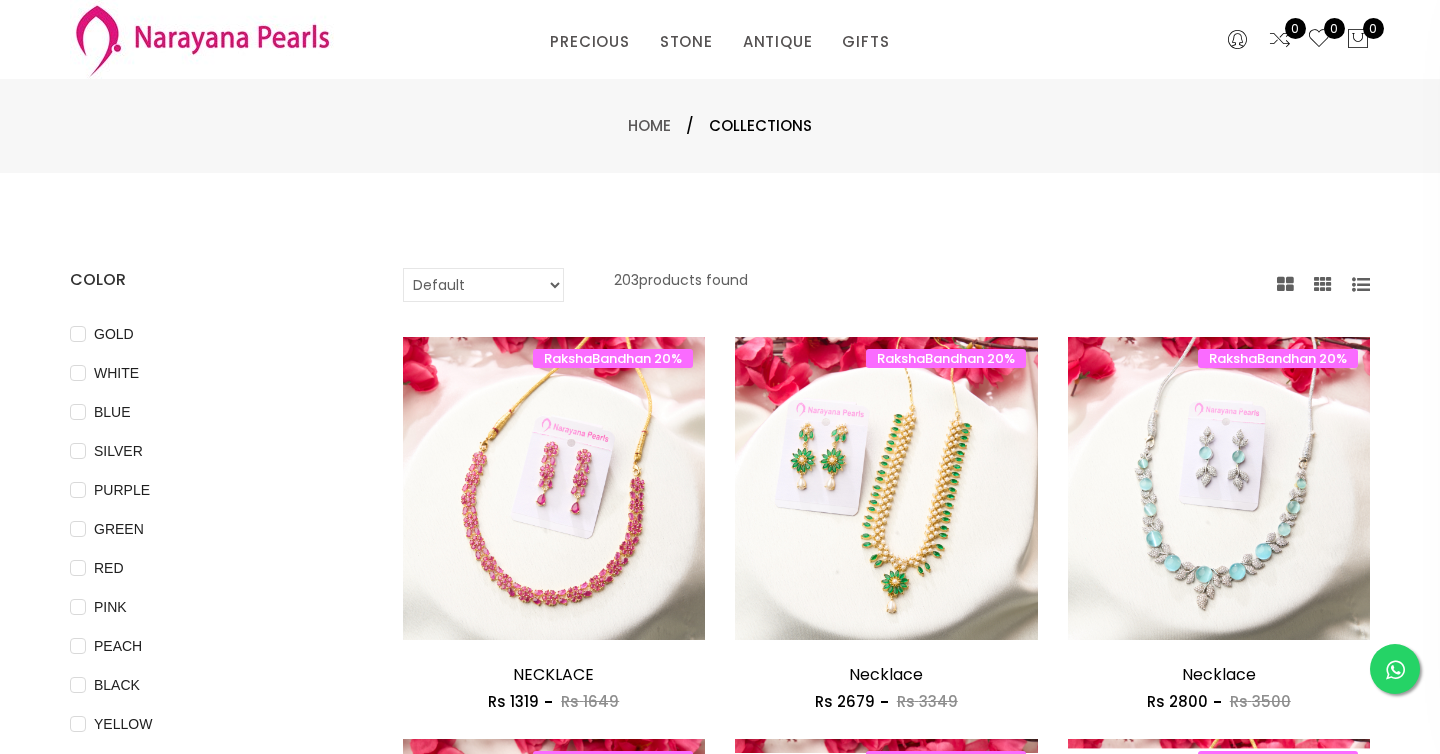 scroll, scrollTop: 76, scrollLeft: 0, axis: vertical 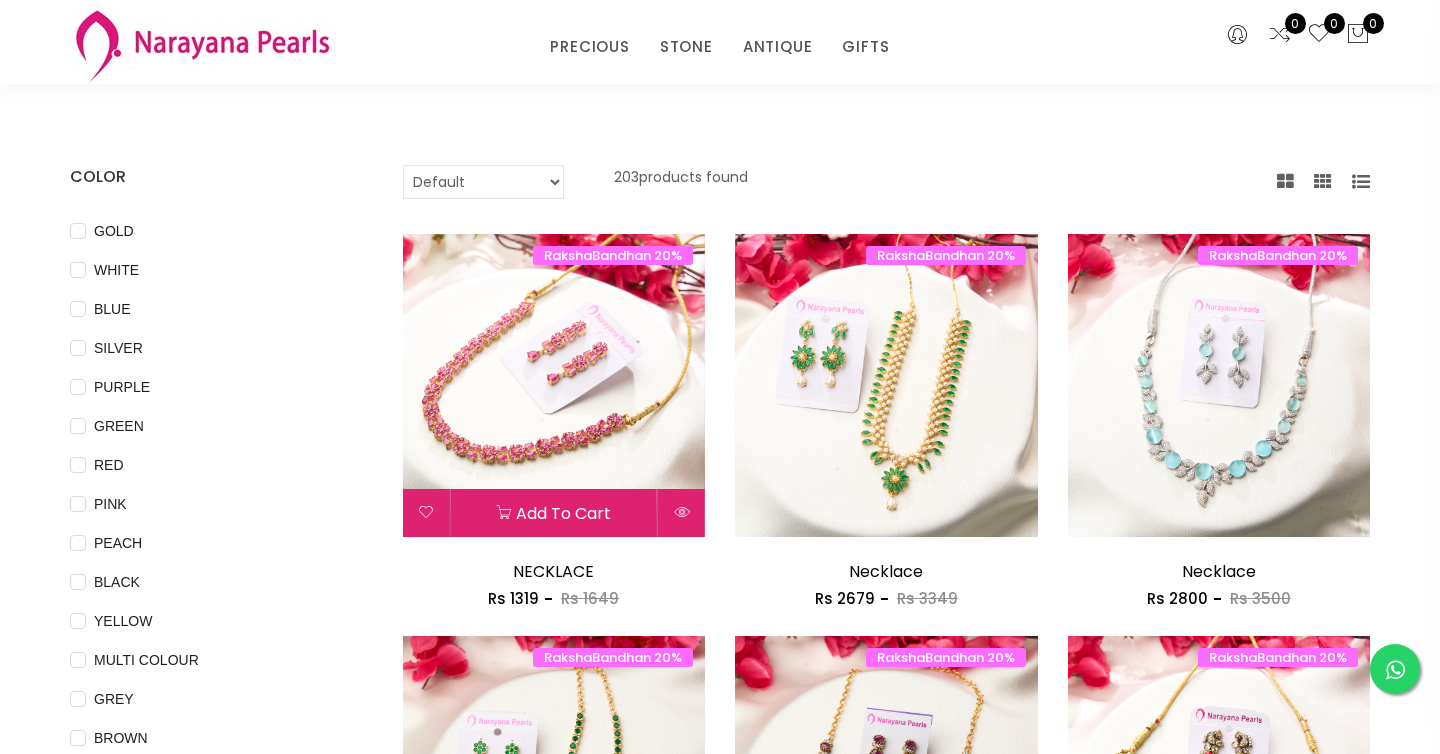 click at bounding box center (554, 385) 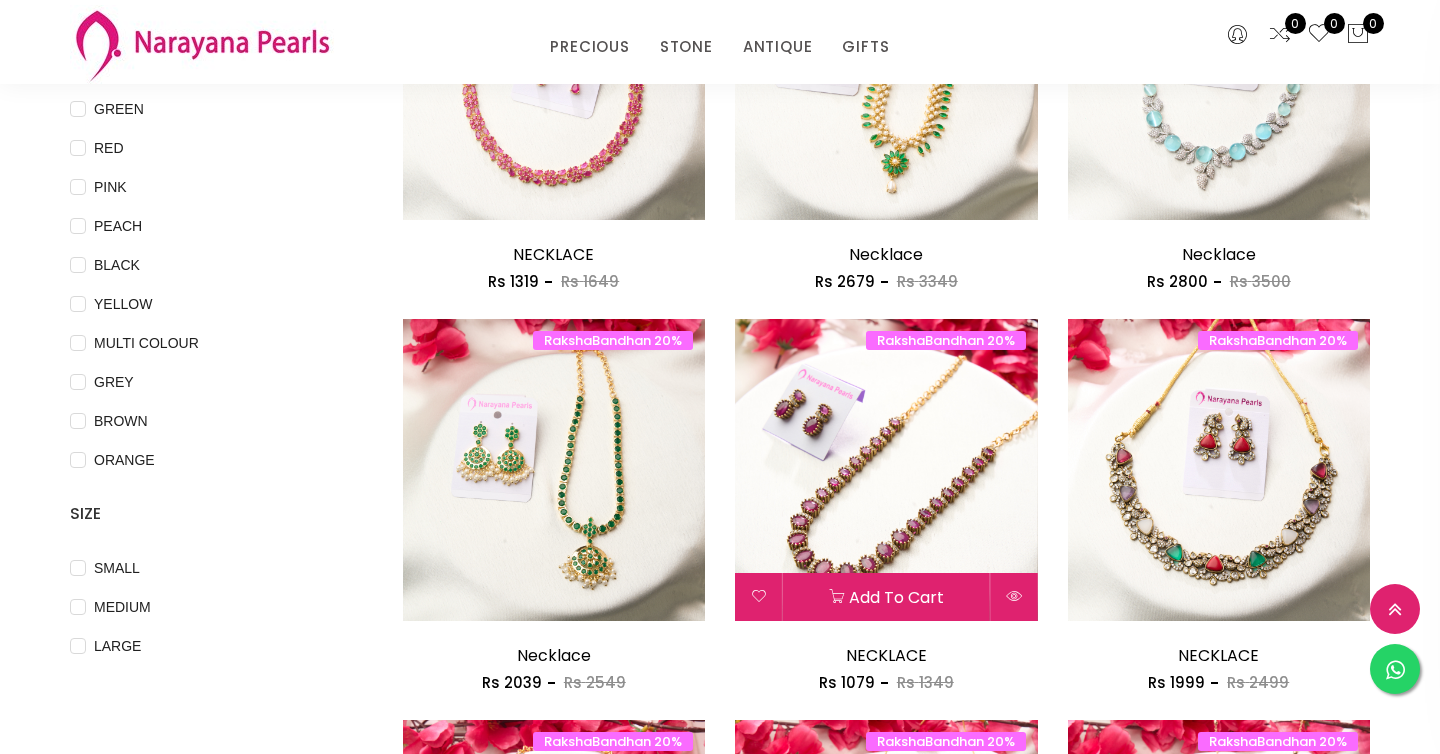 scroll, scrollTop: 397, scrollLeft: 0, axis: vertical 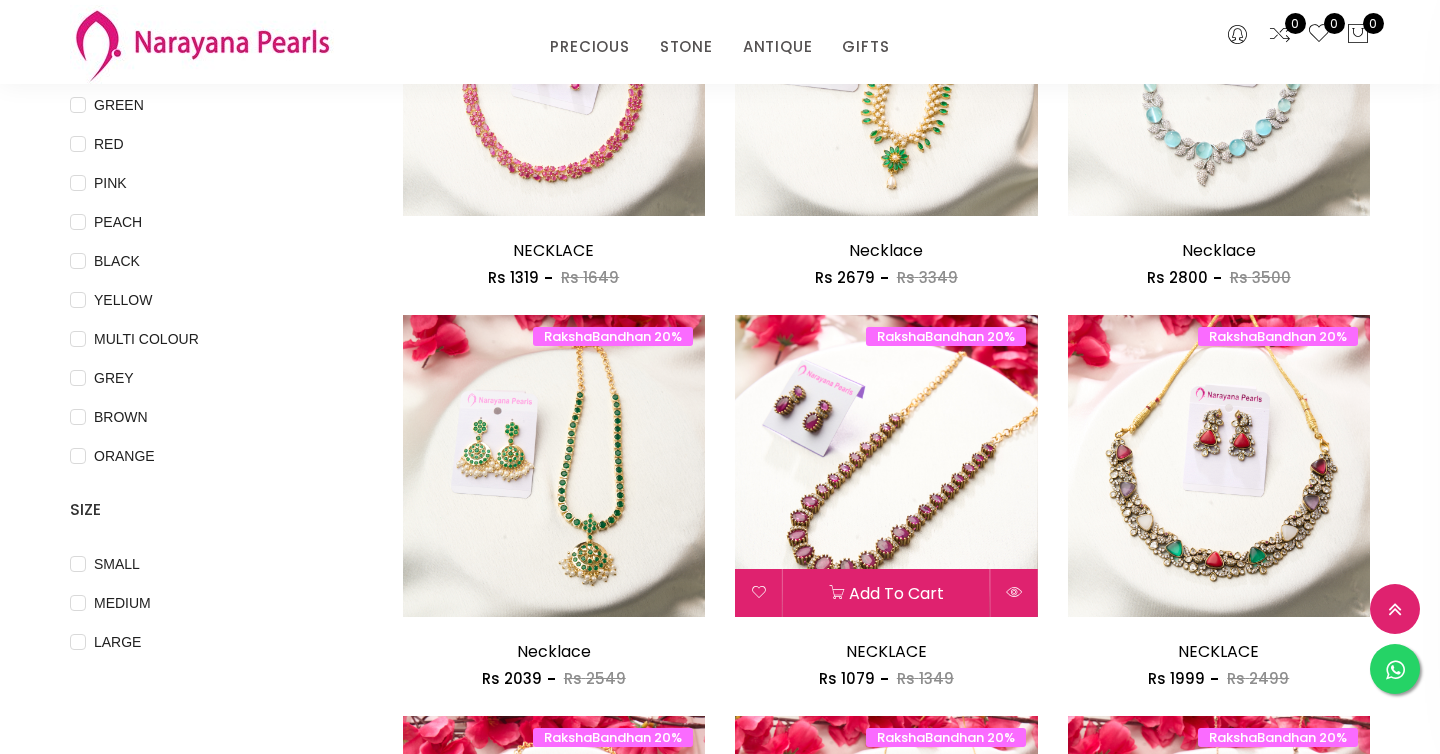 click at bounding box center (886, 466) 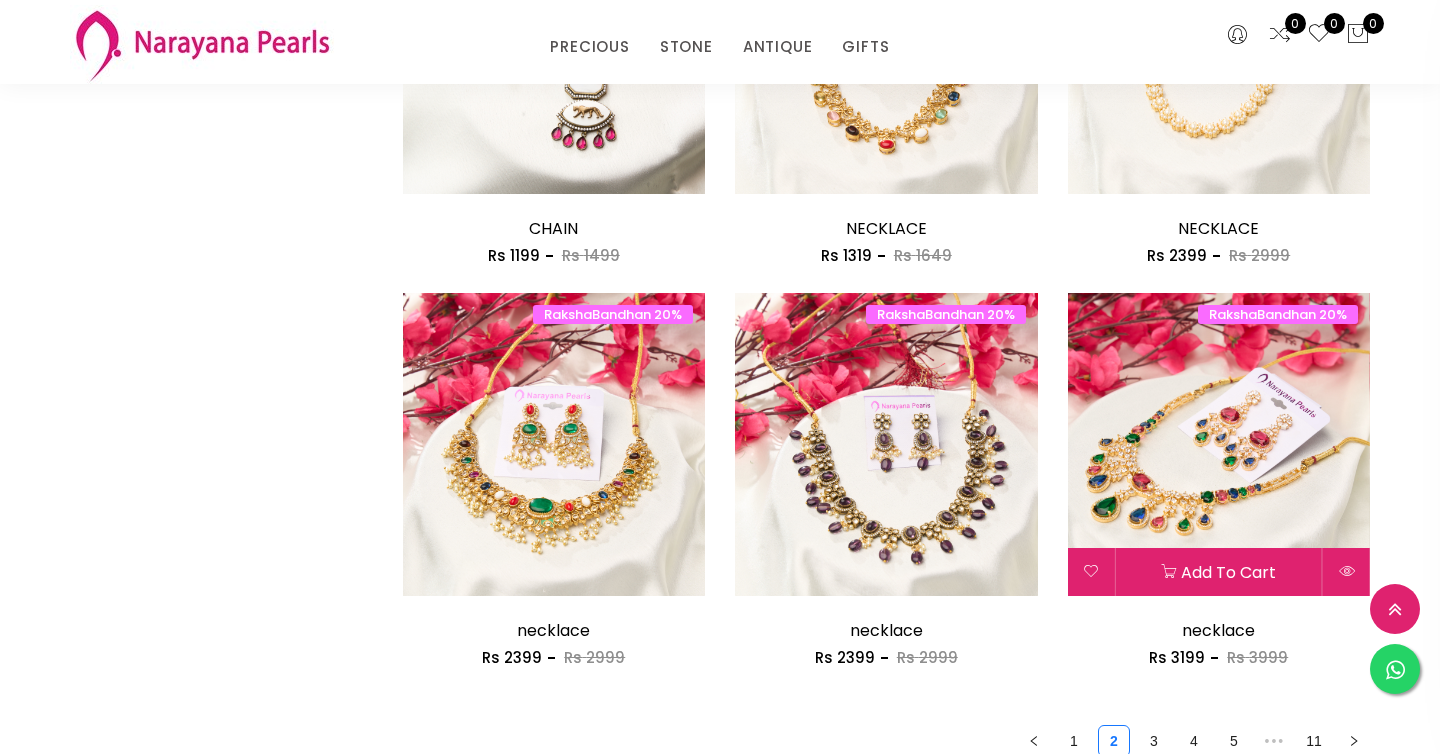 scroll, scrollTop: 2605, scrollLeft: 0, axis: vertical 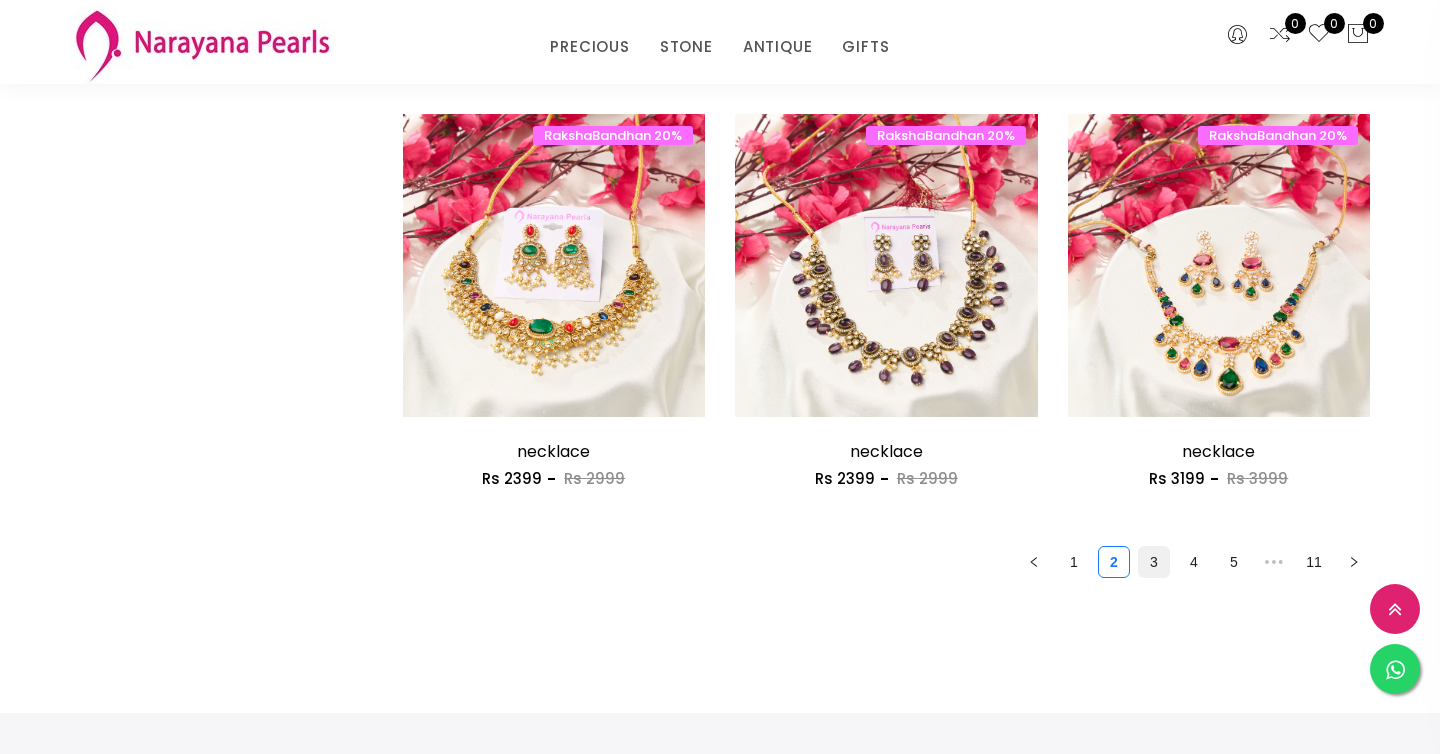click on "3" at bounding box center [1154, 562] 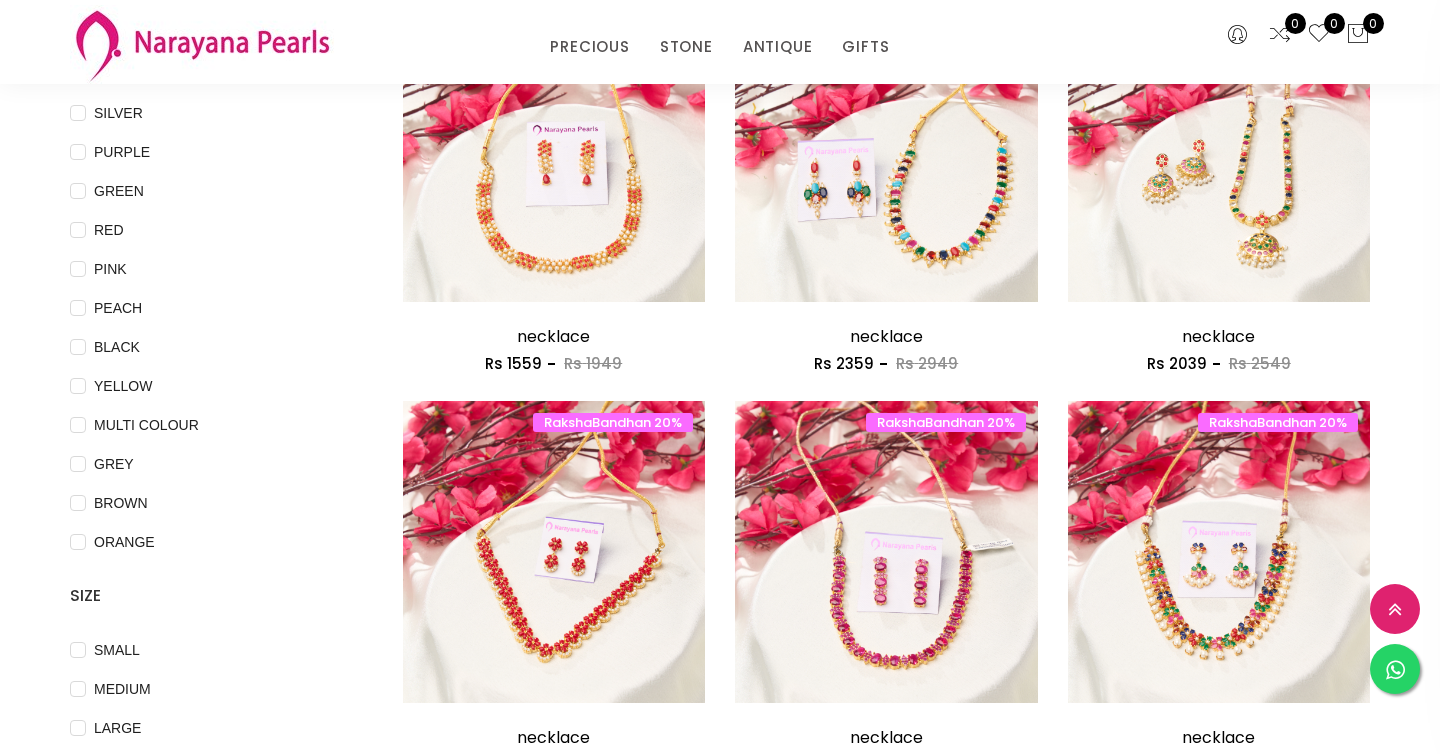 scroll, scrollTop: 587, scrollLeft: 0, axis: vertical 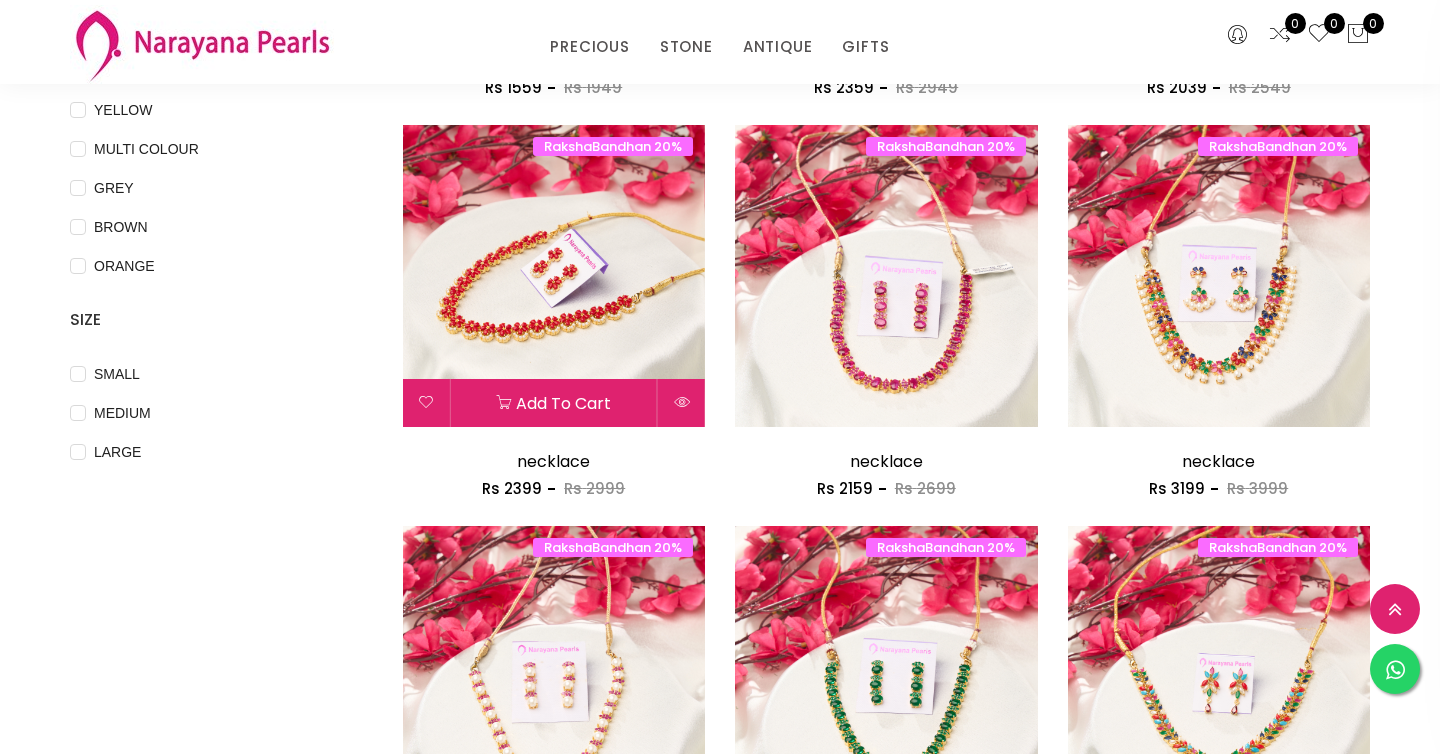 click at bounding box center (554, 276) 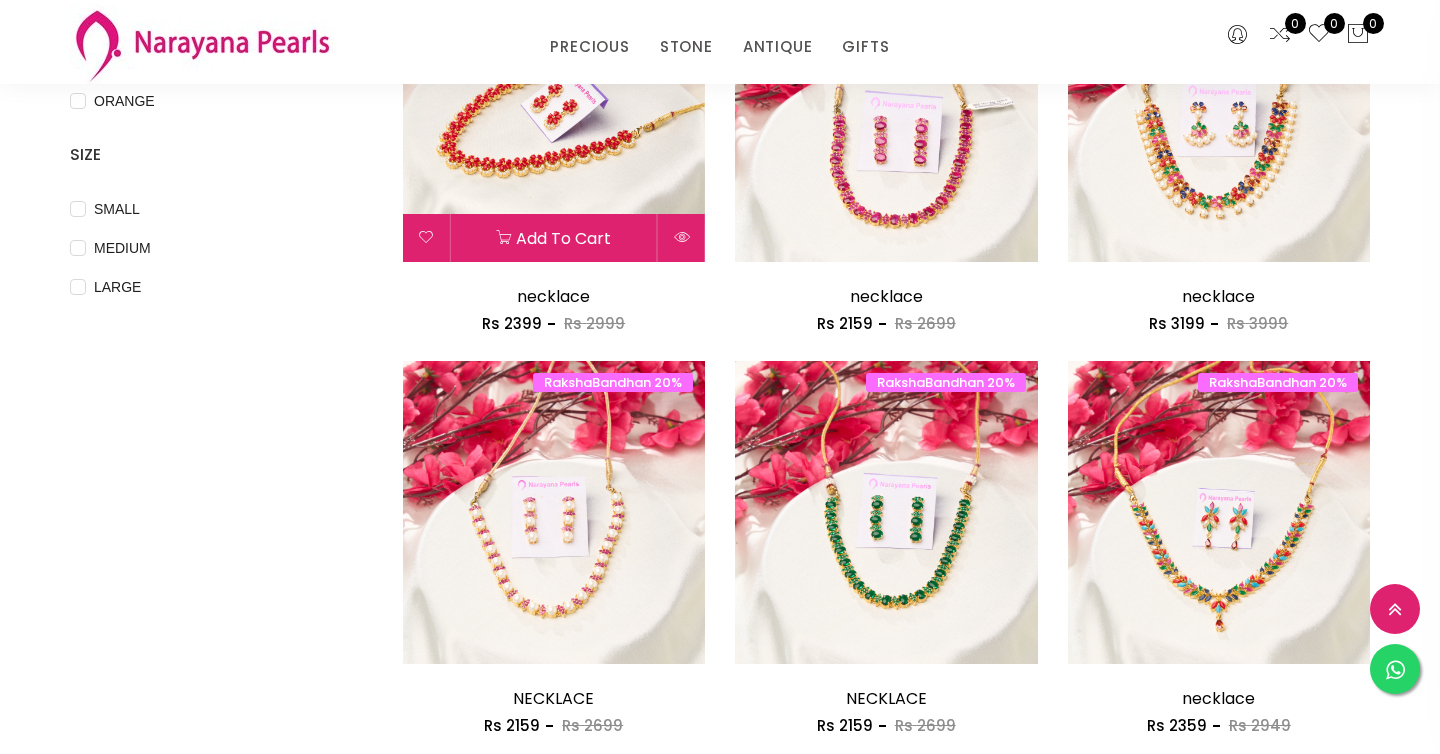 scroll, scrollTop: 983, scrollLeft: 0, axis: vertical 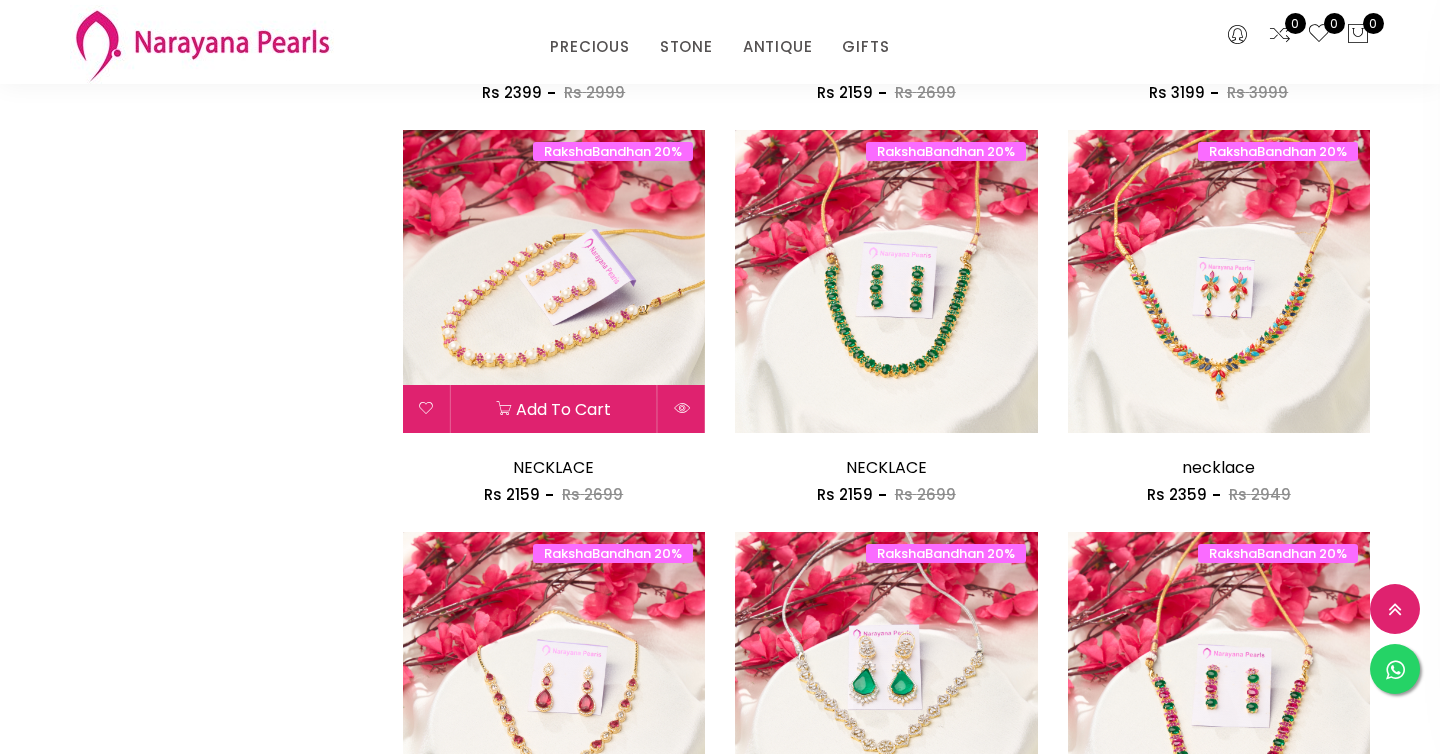 click at bounding box center [554, 281] 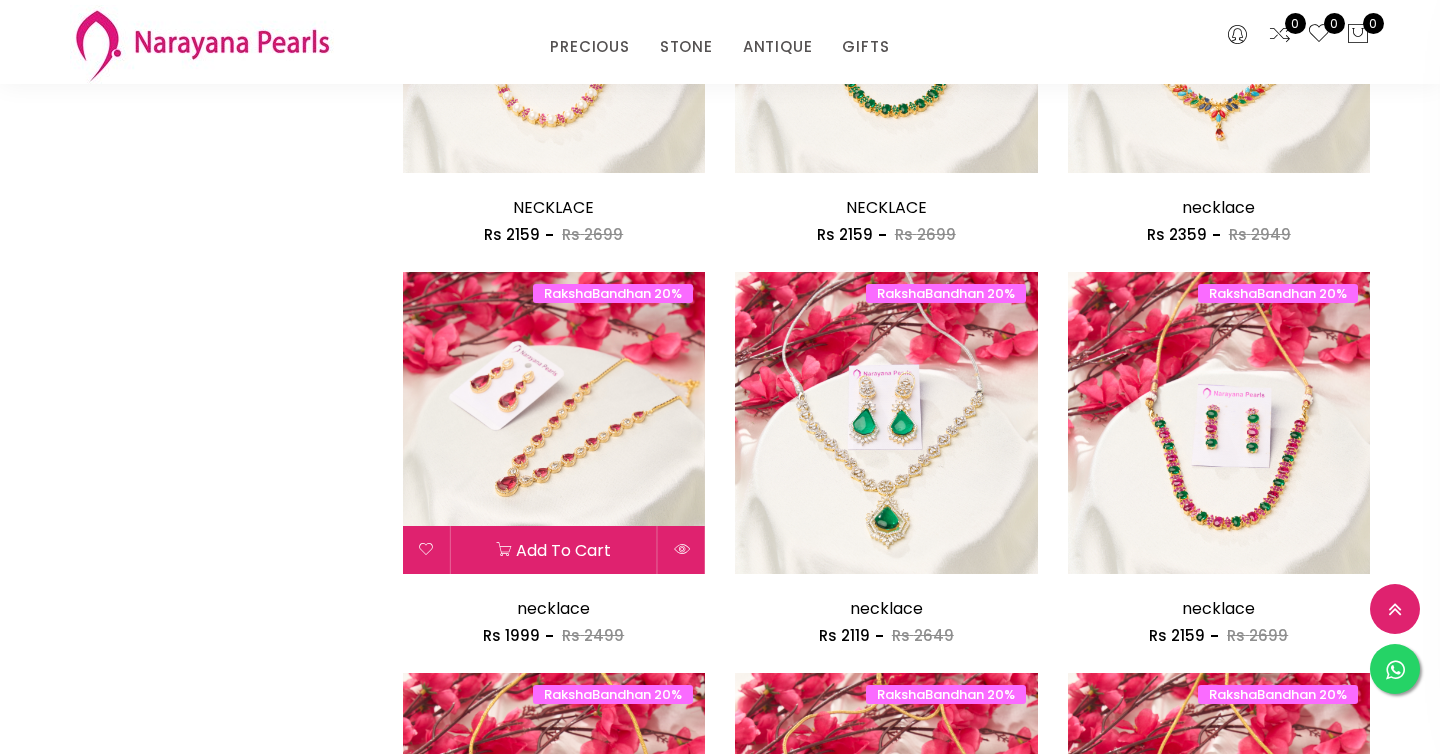 scroll, scrollTop: 1395, scrollLeft: 0, axis: vertical 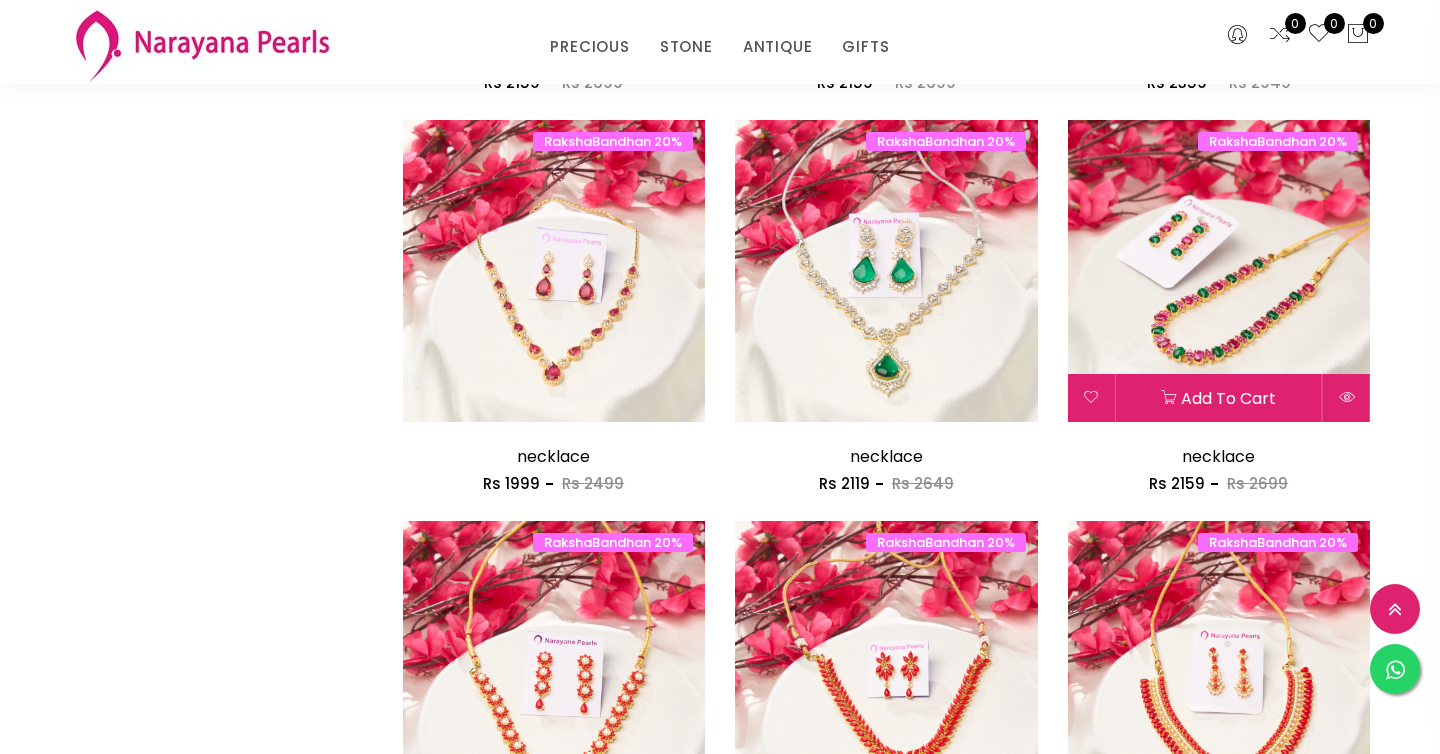 click at bounding box center [1219, 271] 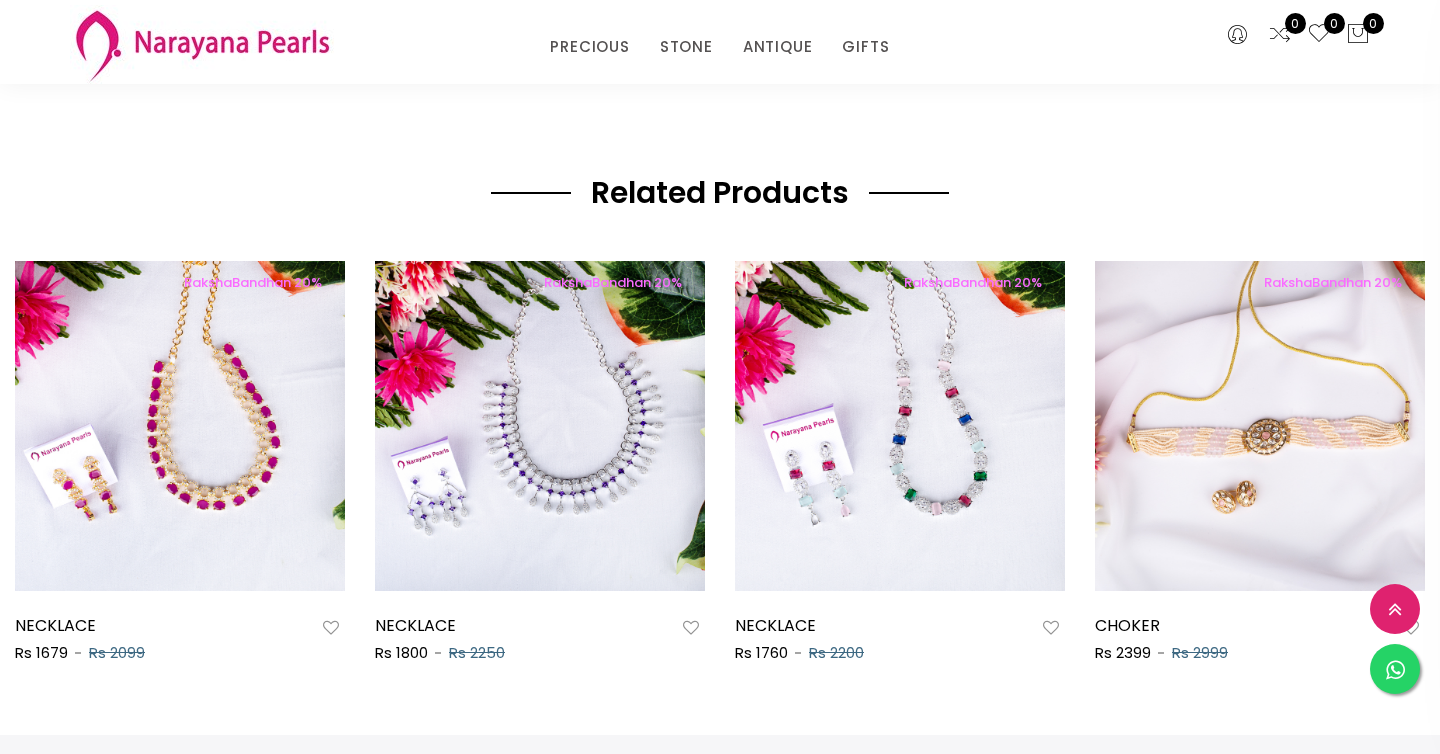 scroll, scrollTop: 994, scrollLeft: 0, axis: vertical 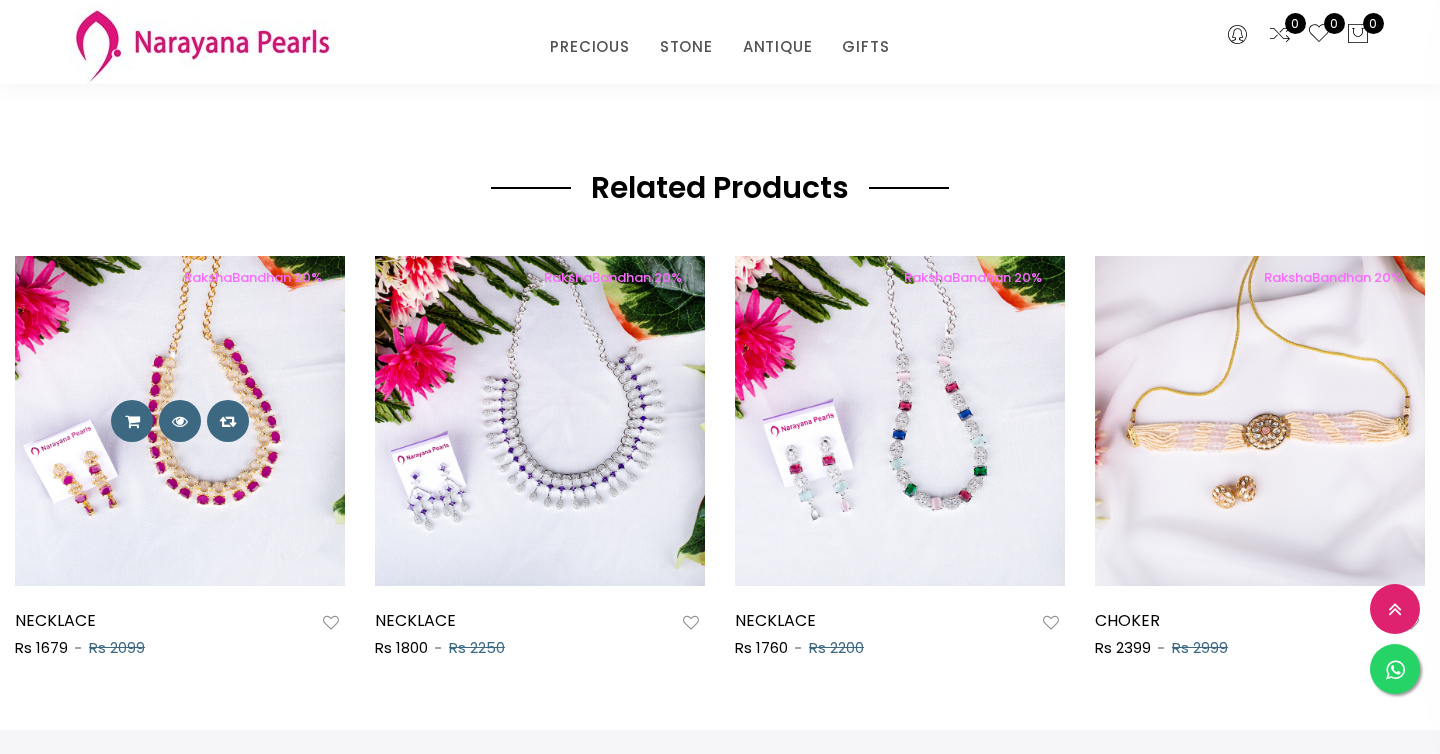 click at bounding box center [180, 421] 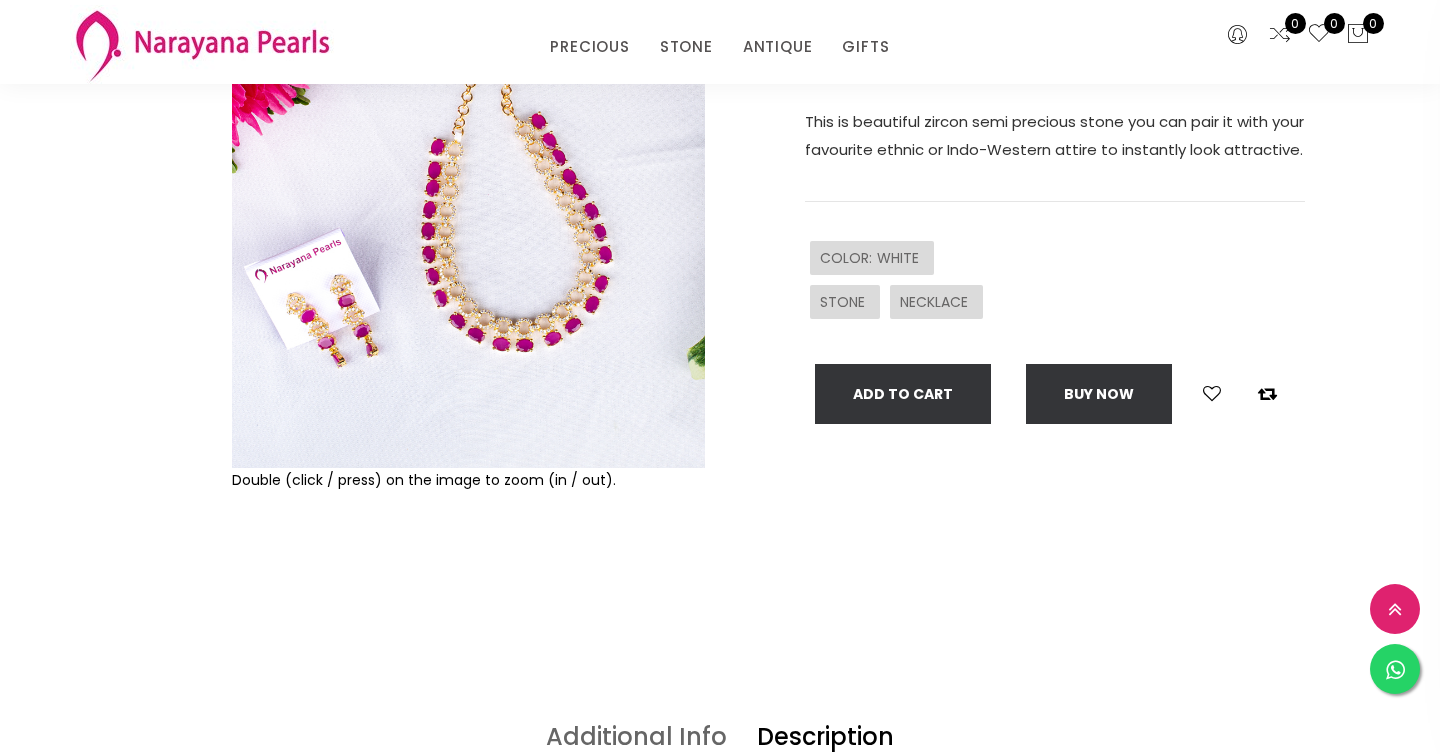 scroll, scrollTop: 12, scrollLeft: 0, axis: vertical 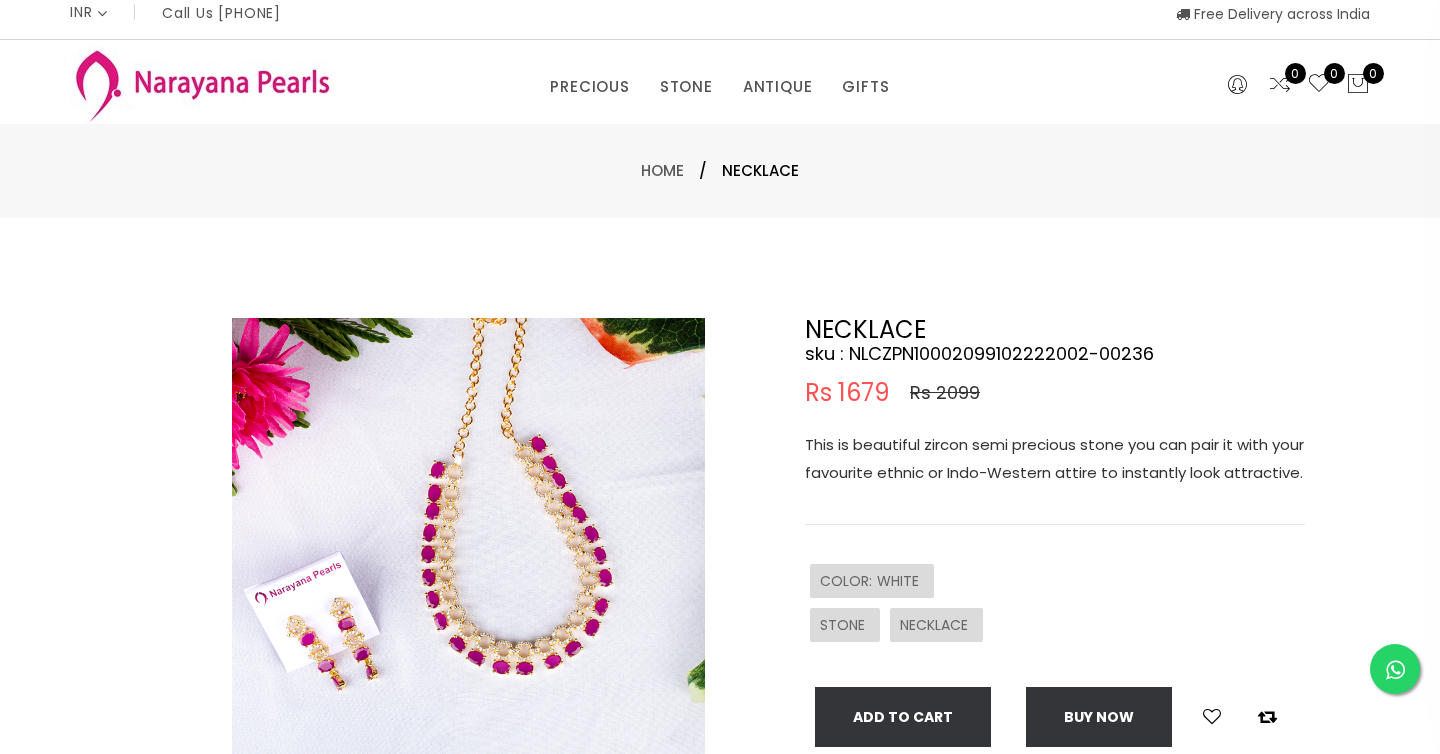 click at bounding box center (468, 554) 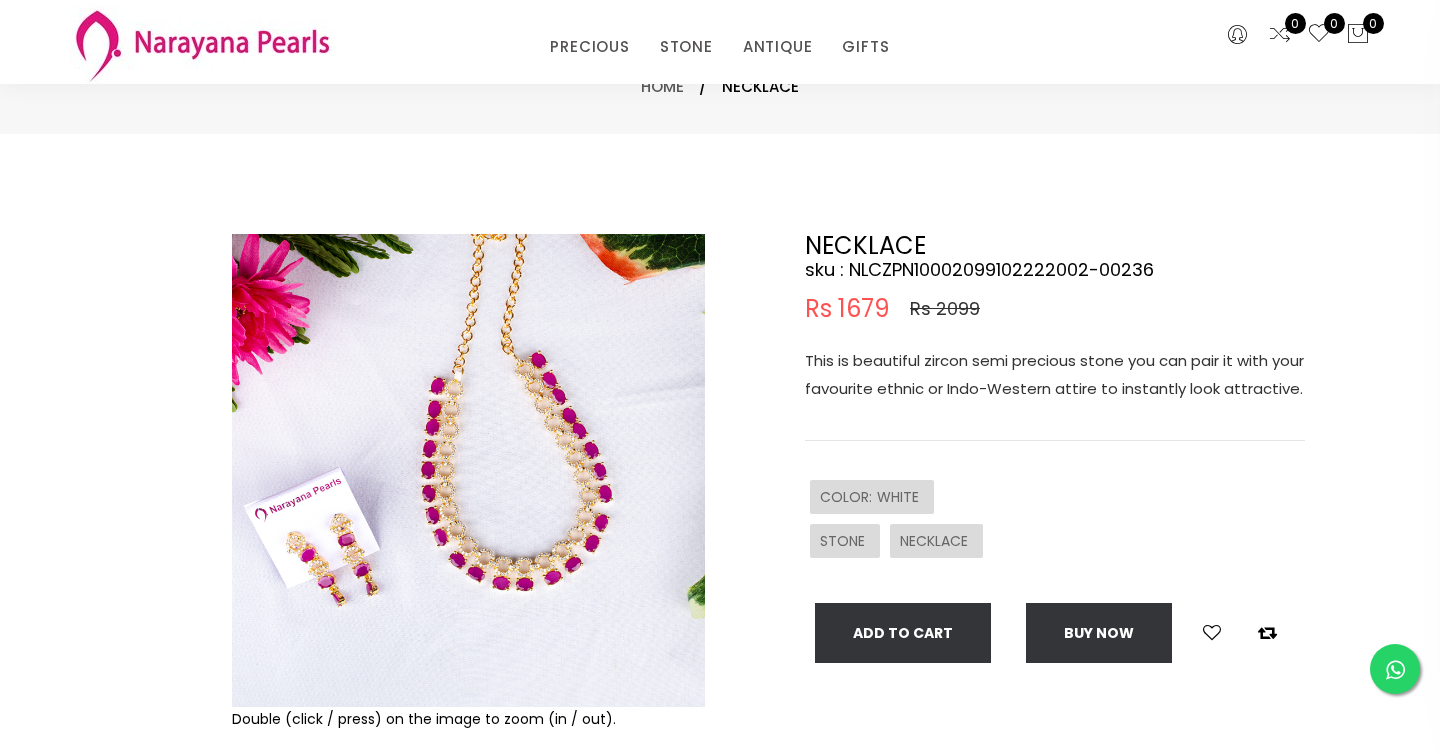 scroll, scrollTop: 362, scrollLeft: 0, axis: vertical 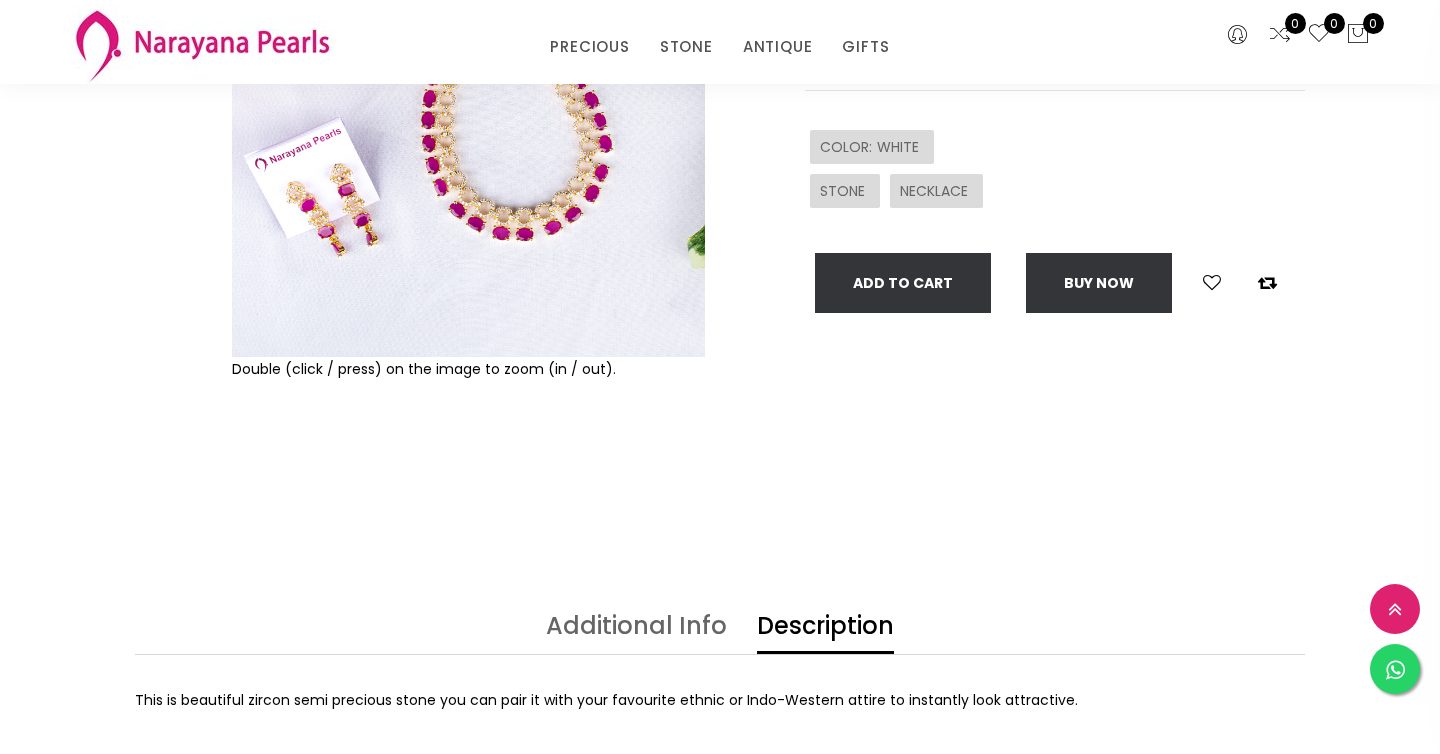 click at bounding box center [468, 120] 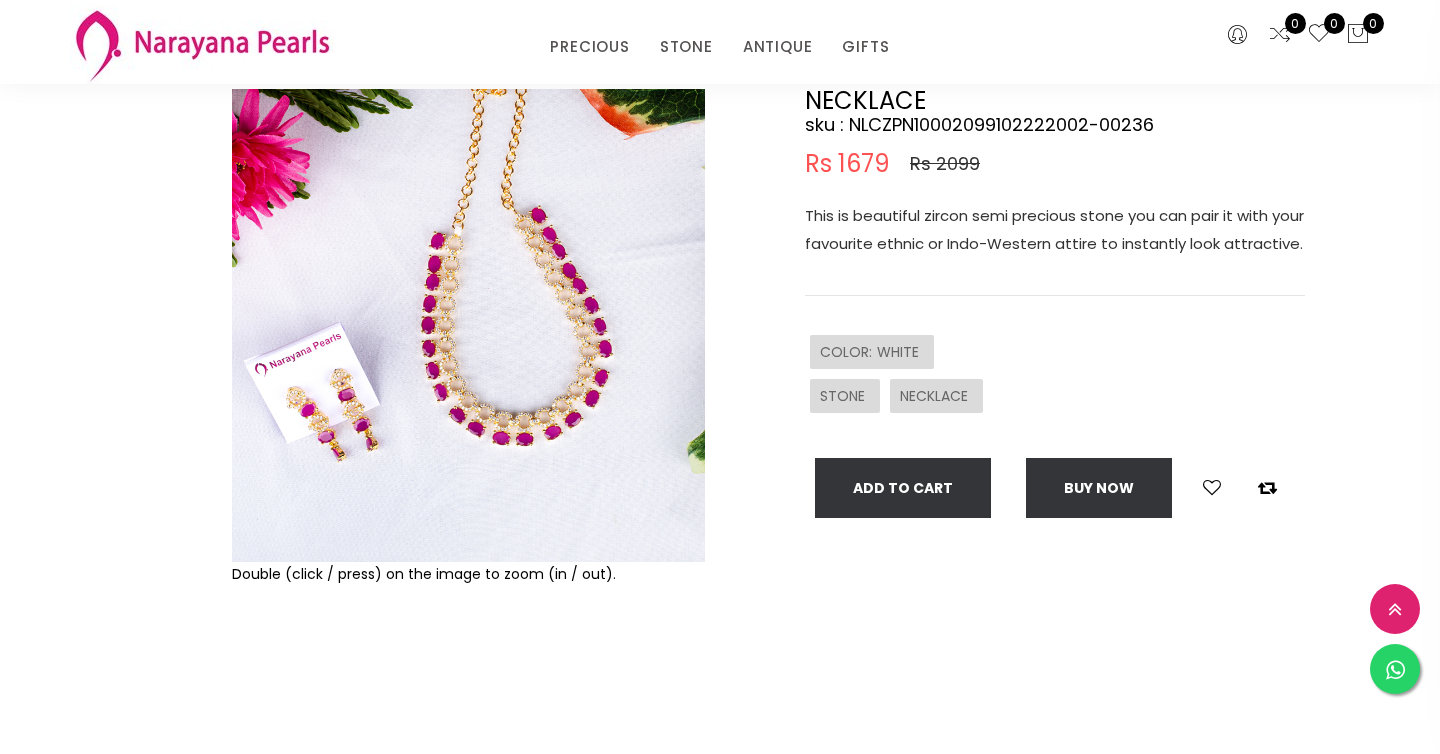 scroll, scrollTop: 123, scrollLeft: 0, axis: vertical 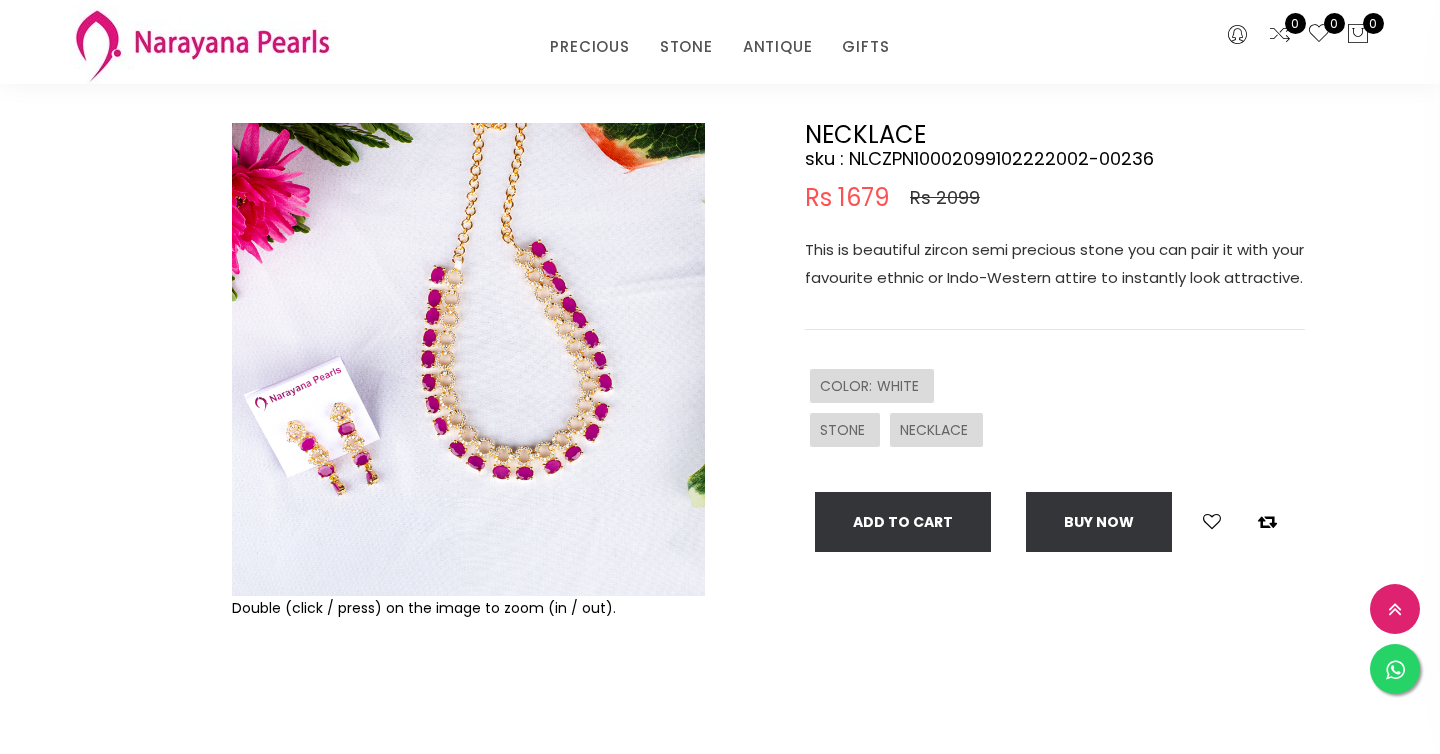 click at bounding box center (468, 359) 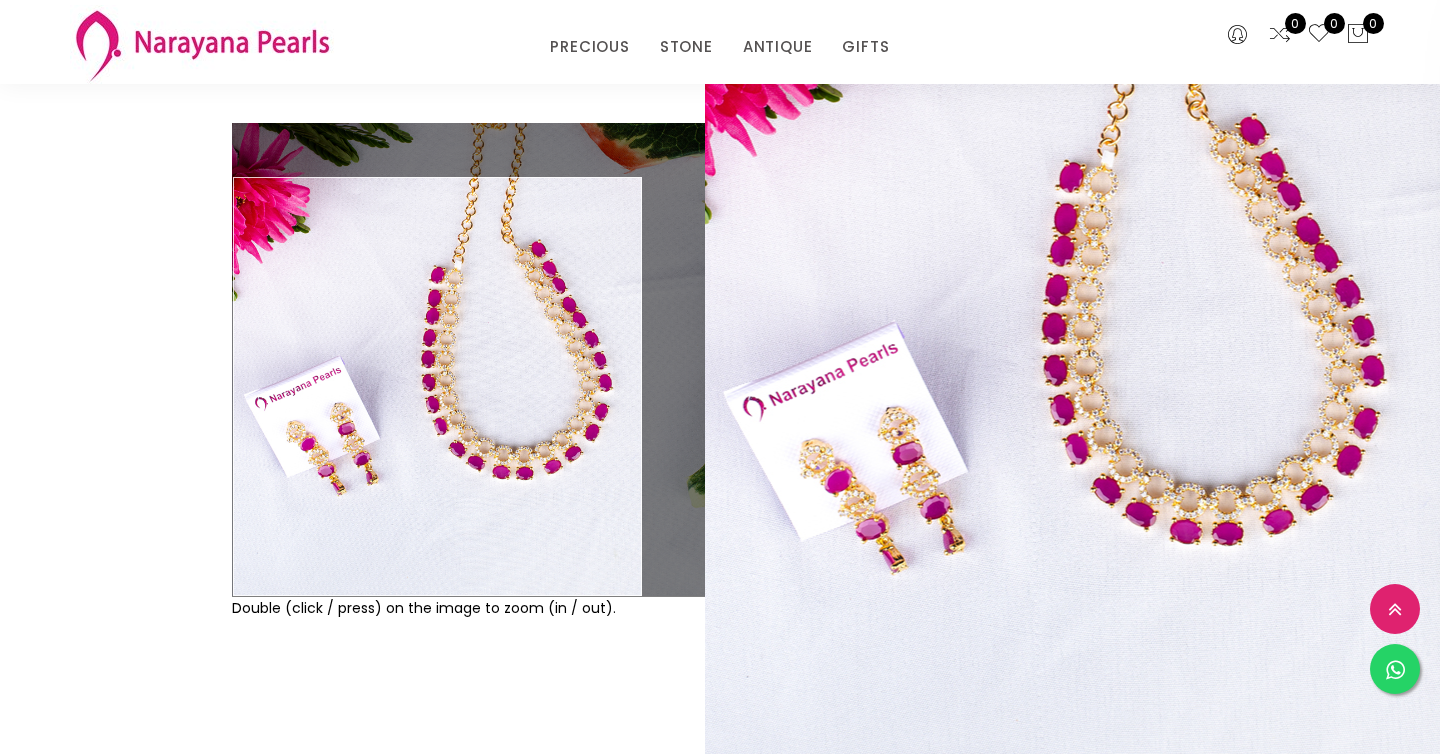 click on "Double (click / press) on the image to zoom (in / out)." at bounding box center [468, 438] 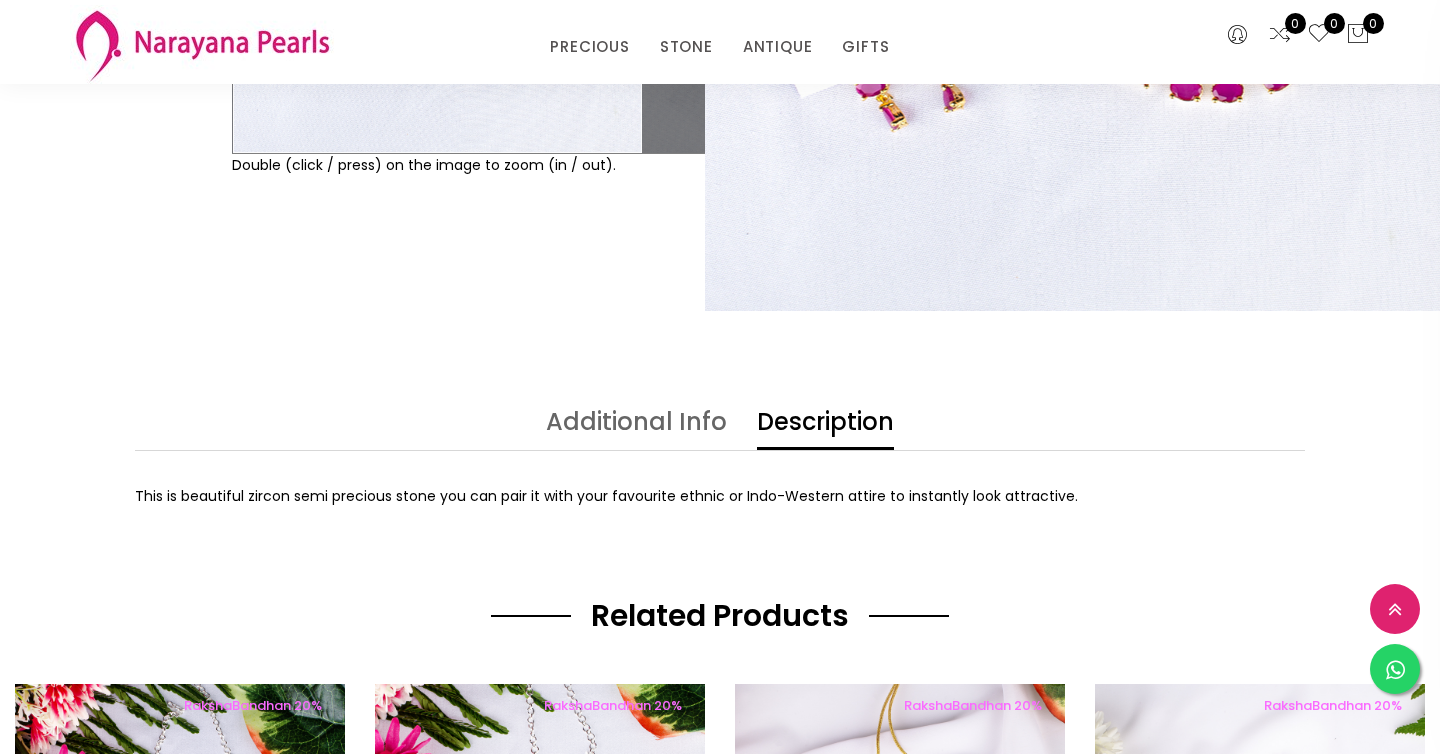 scroll, scrollTop: 0, scrollLeft: 0, axis: both 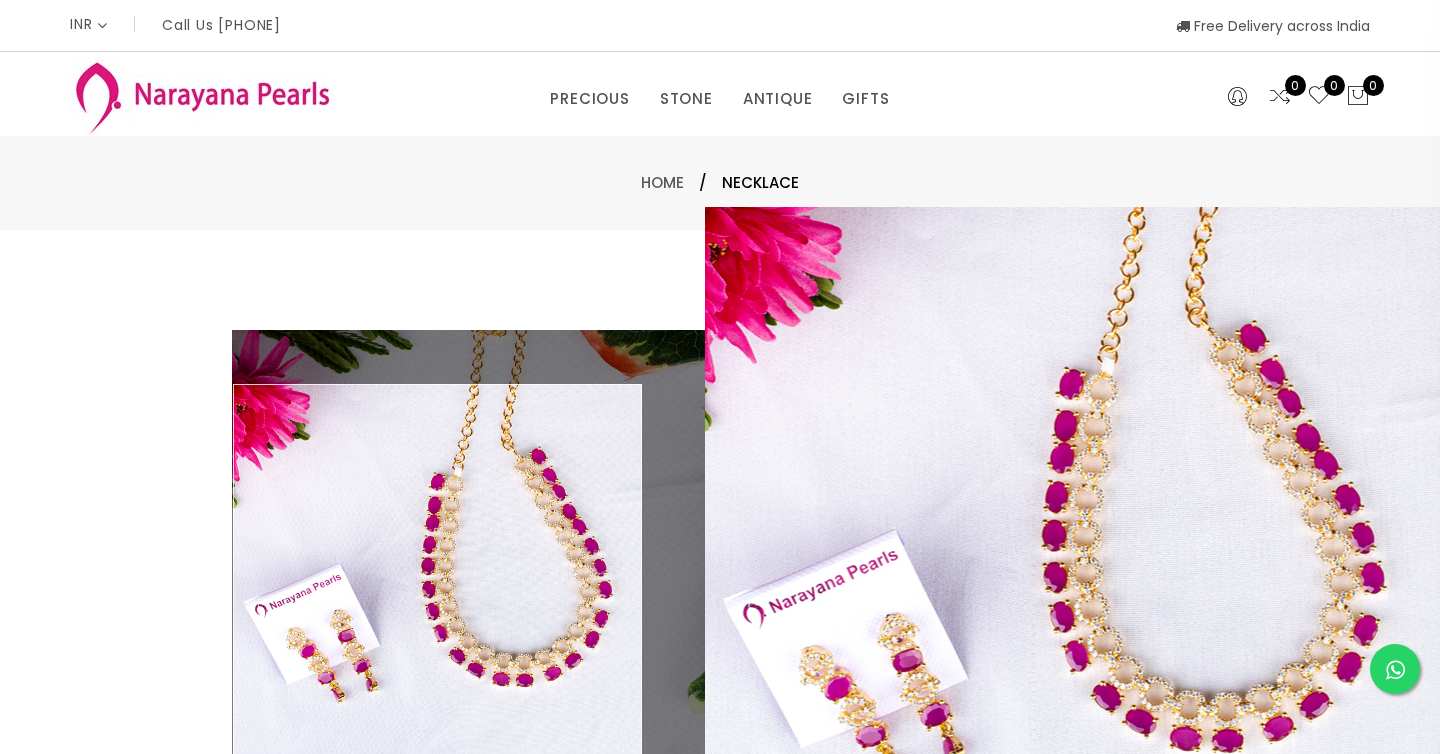 click on "Home / NECKLACE" at bounding box center (720, 183) 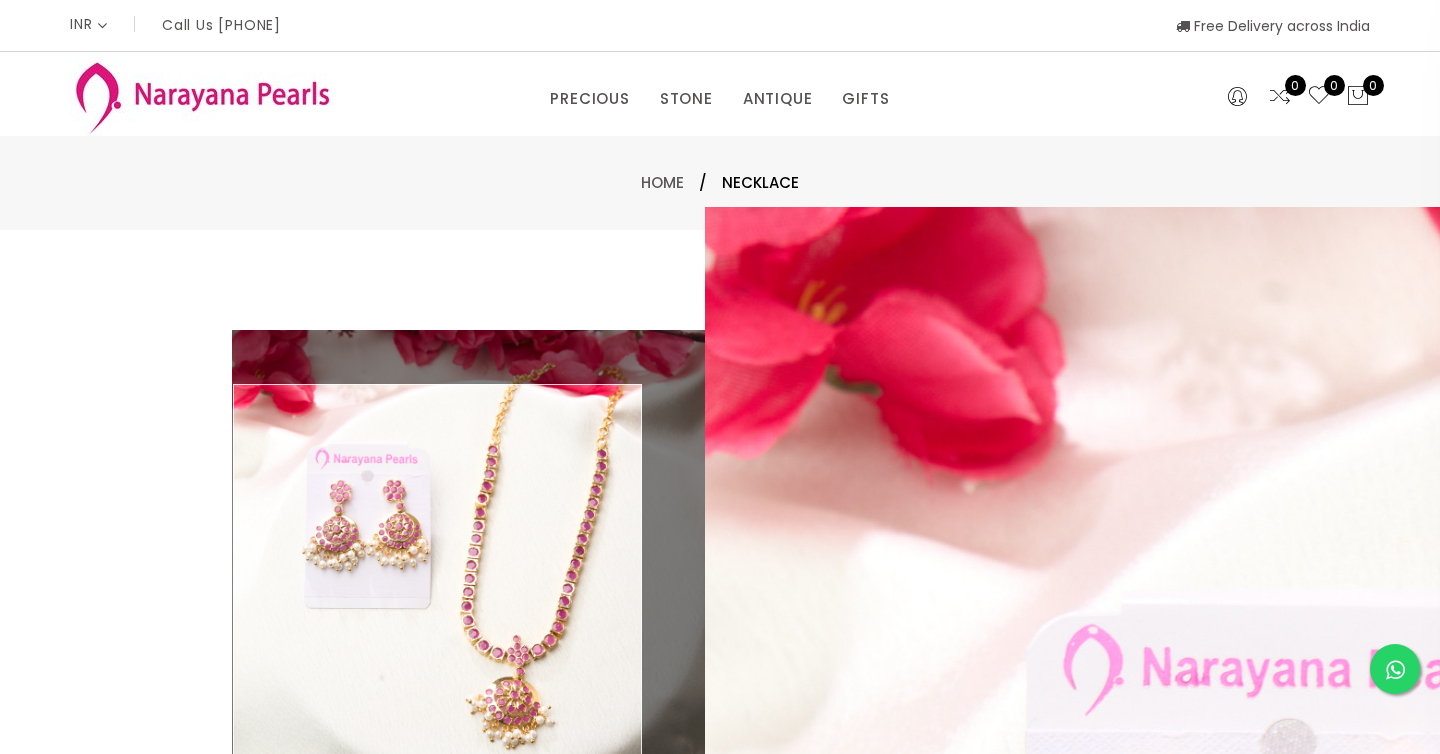 click on "Double (click / press) on the image to zoom (in / out). NECKLACE sku : NLSPPN100025490725OL248-1221 Rs   2039   Rs   2549 This beautiful ruby attigai necklace looks elegant and unique design is suitable for various occasions. COLOR  : PINK , GOLD STONE NECKLACE  Add To Cart   Buy now" at bounding box center [720, 645] 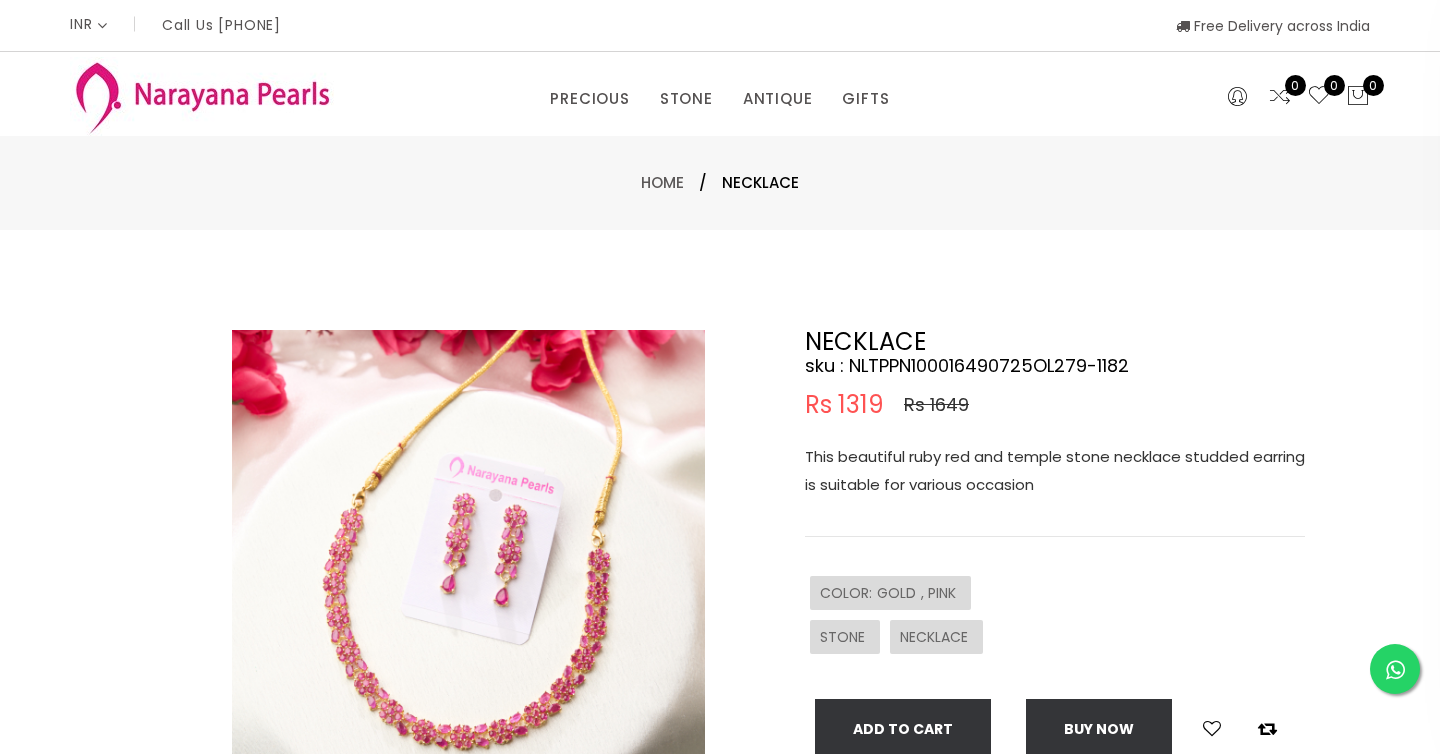 select on "INR" 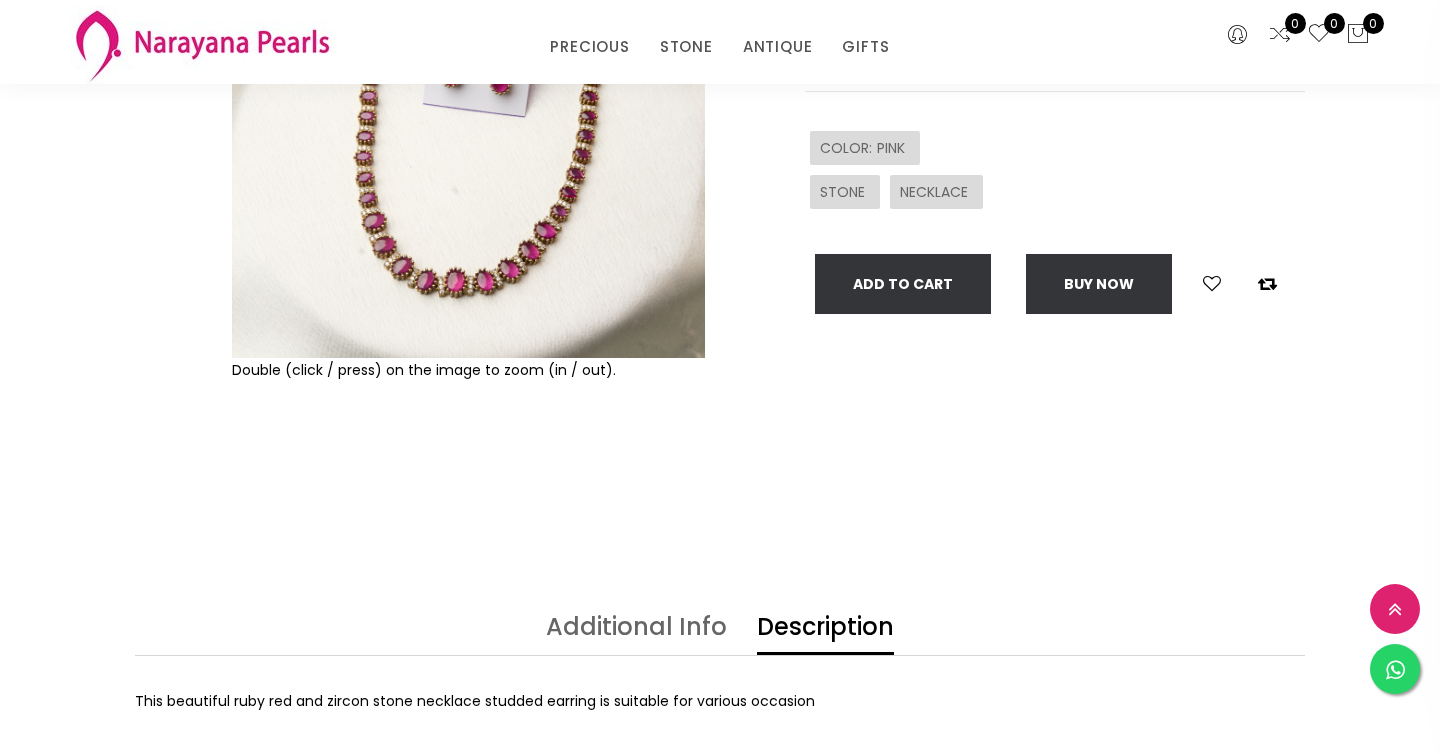 scroll, scrollTop: 365, scrollLeft: 0, axis: vertical 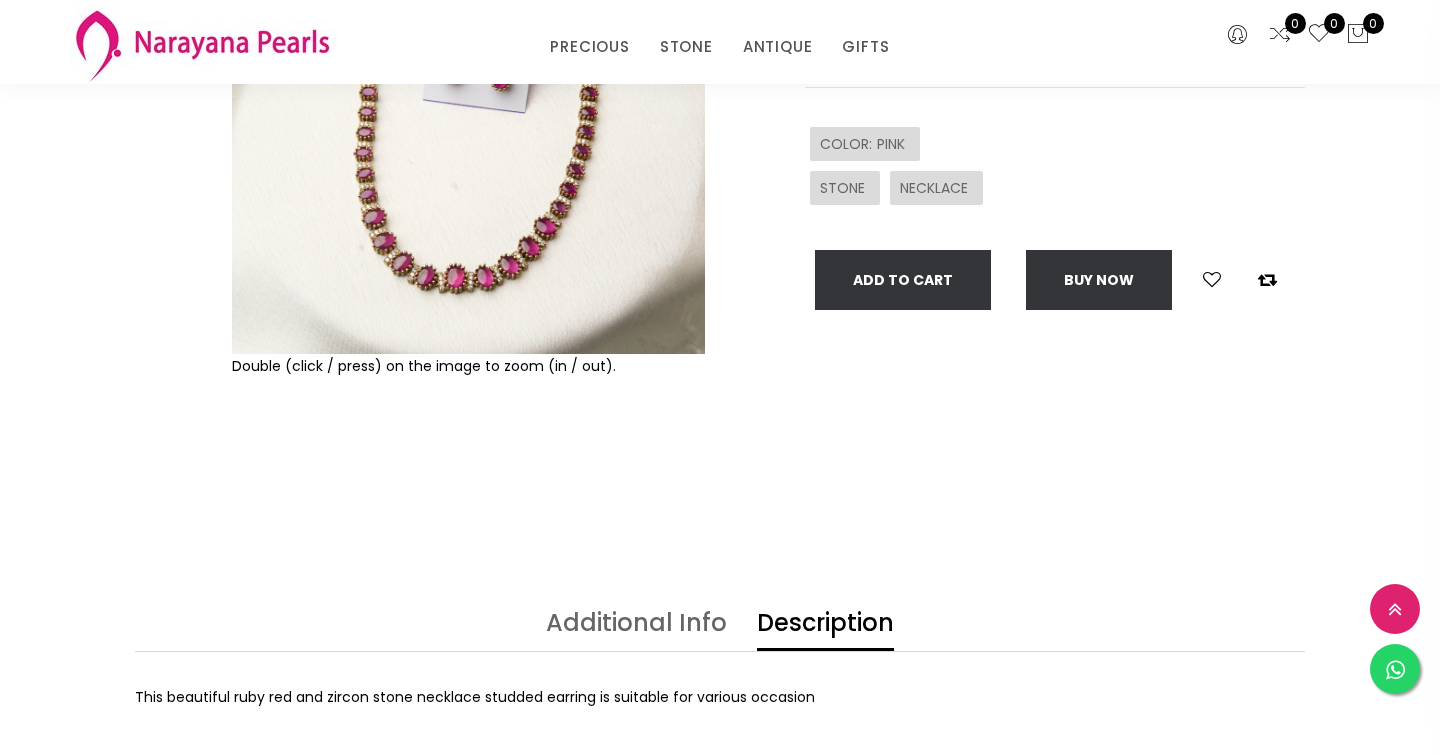 click at bounding box center (468, 117) 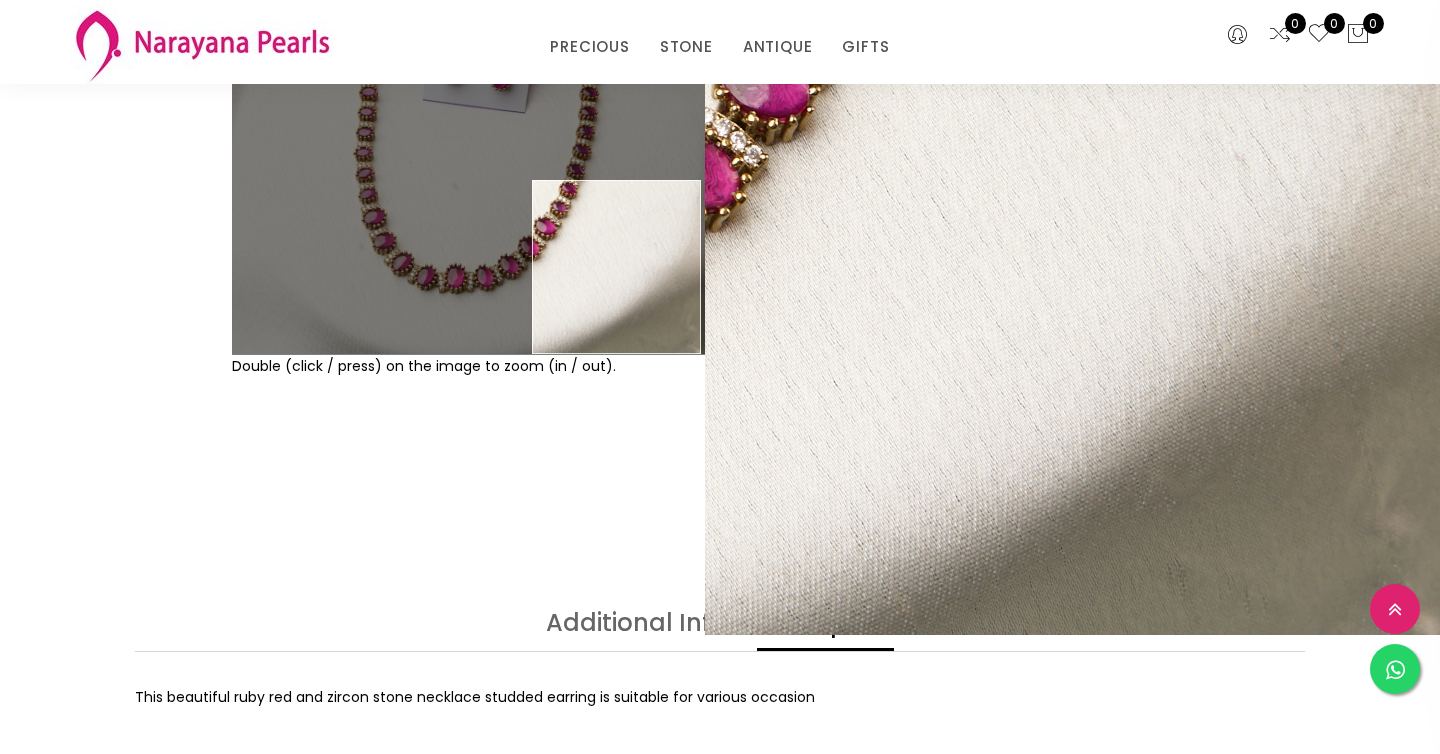 click on "Double (click / press) on the image to zoom (in / out)." at bounding box center [468, 196] 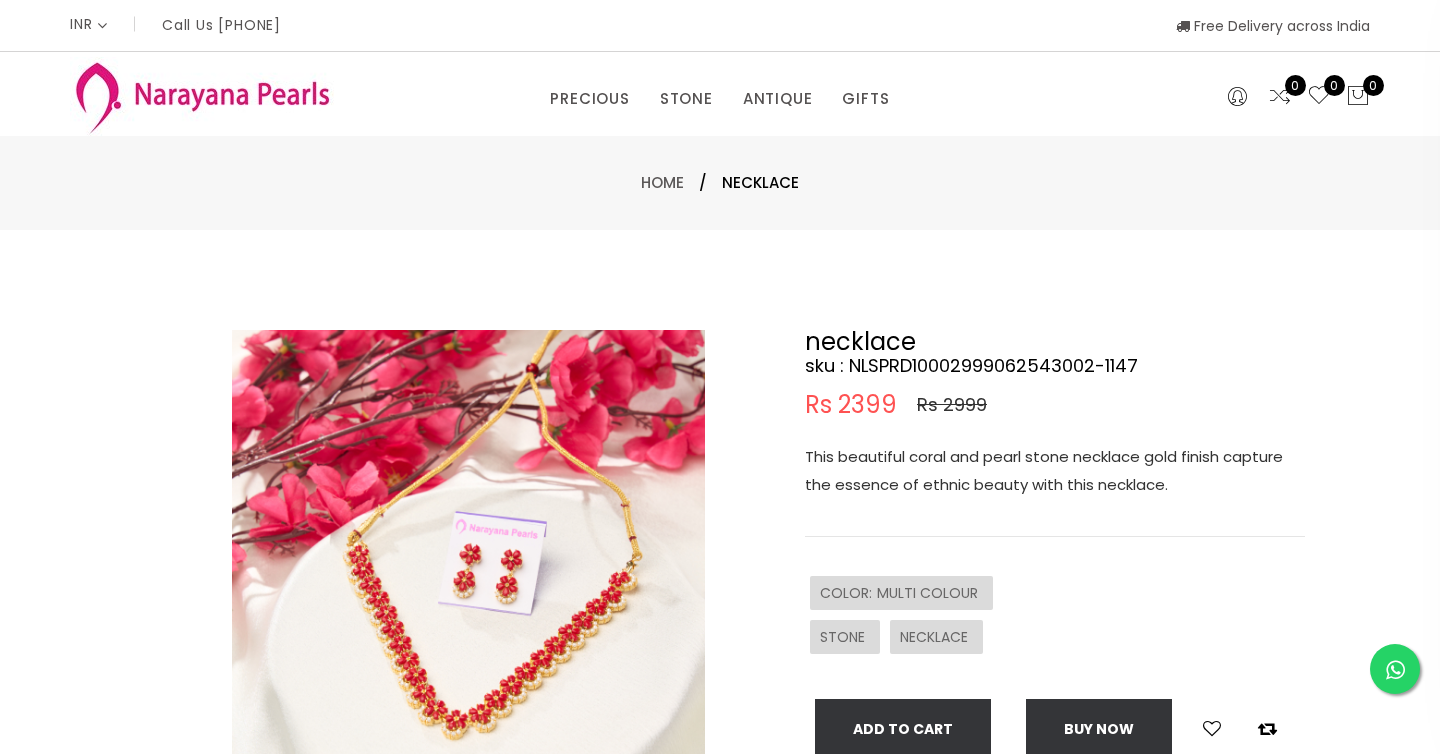 select on "INR" 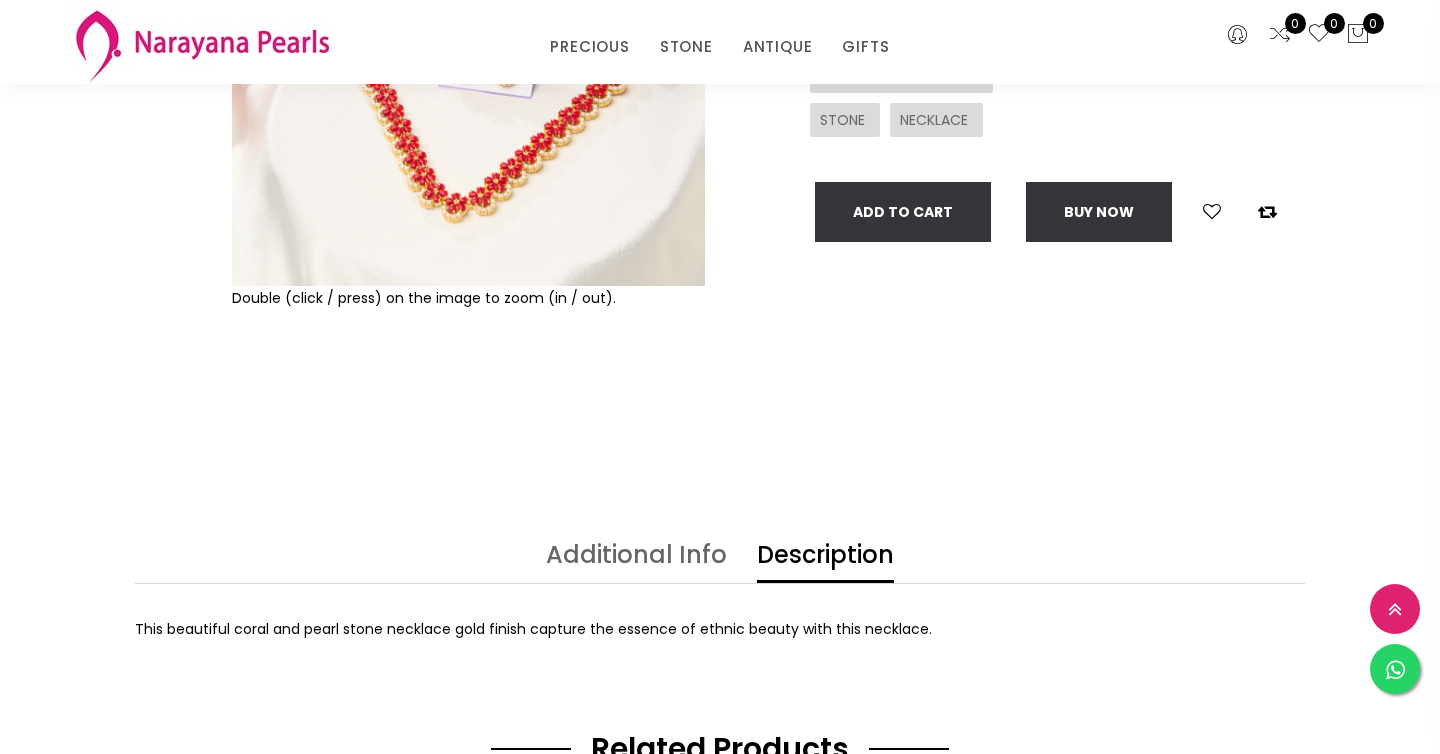 scroll, scrollTop: 235, scrollLeft: 0, axis: vertical 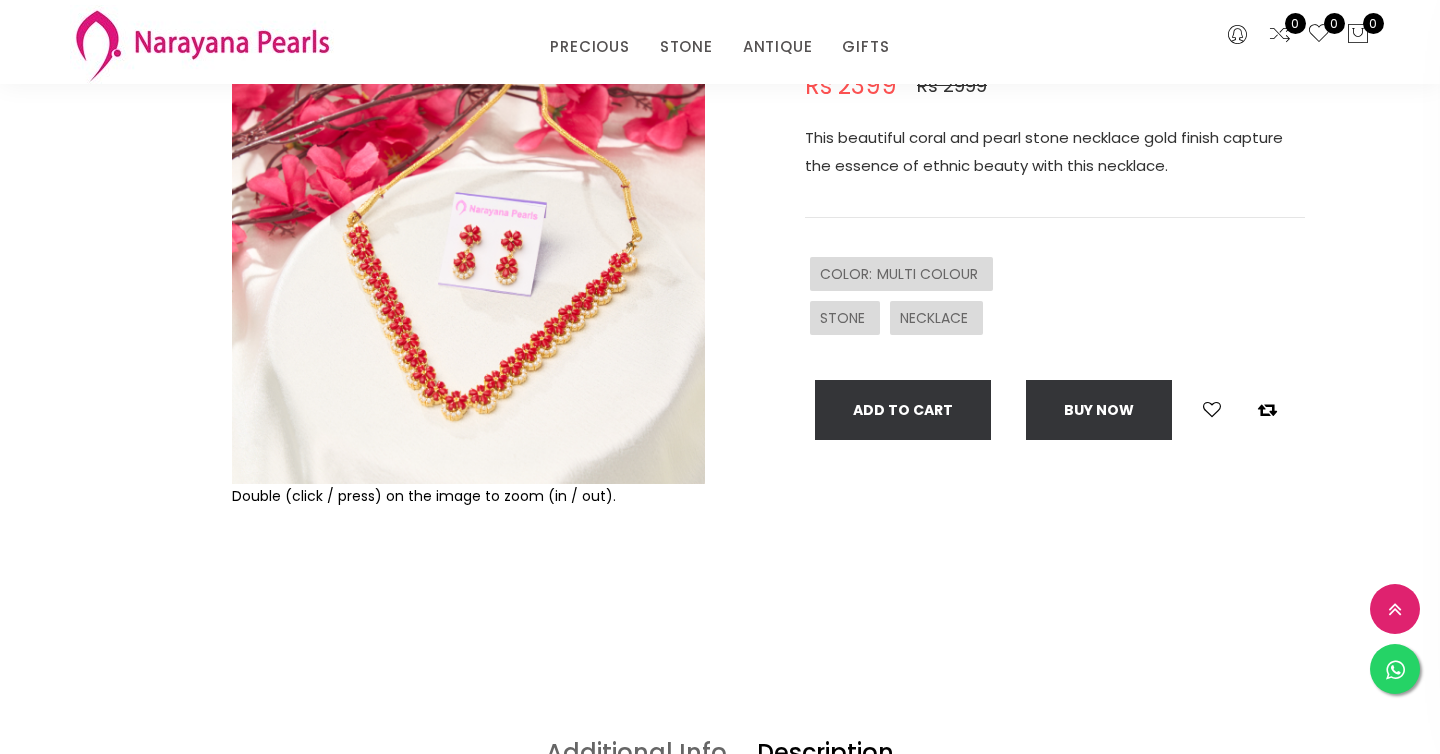 click at bounding box center [468, 247] 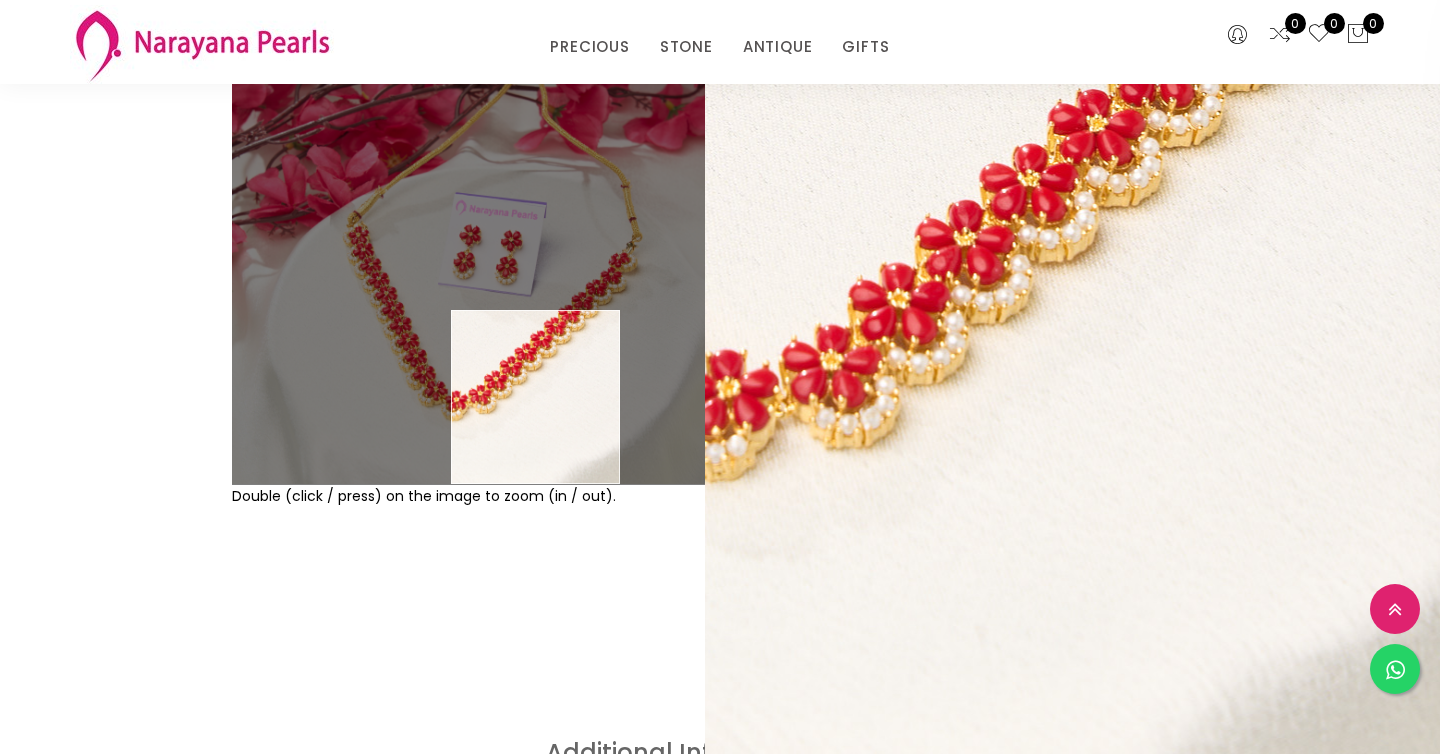 click on "Double (click / press) on the image to zoom (in / out)." at bounding box center [468, 326] 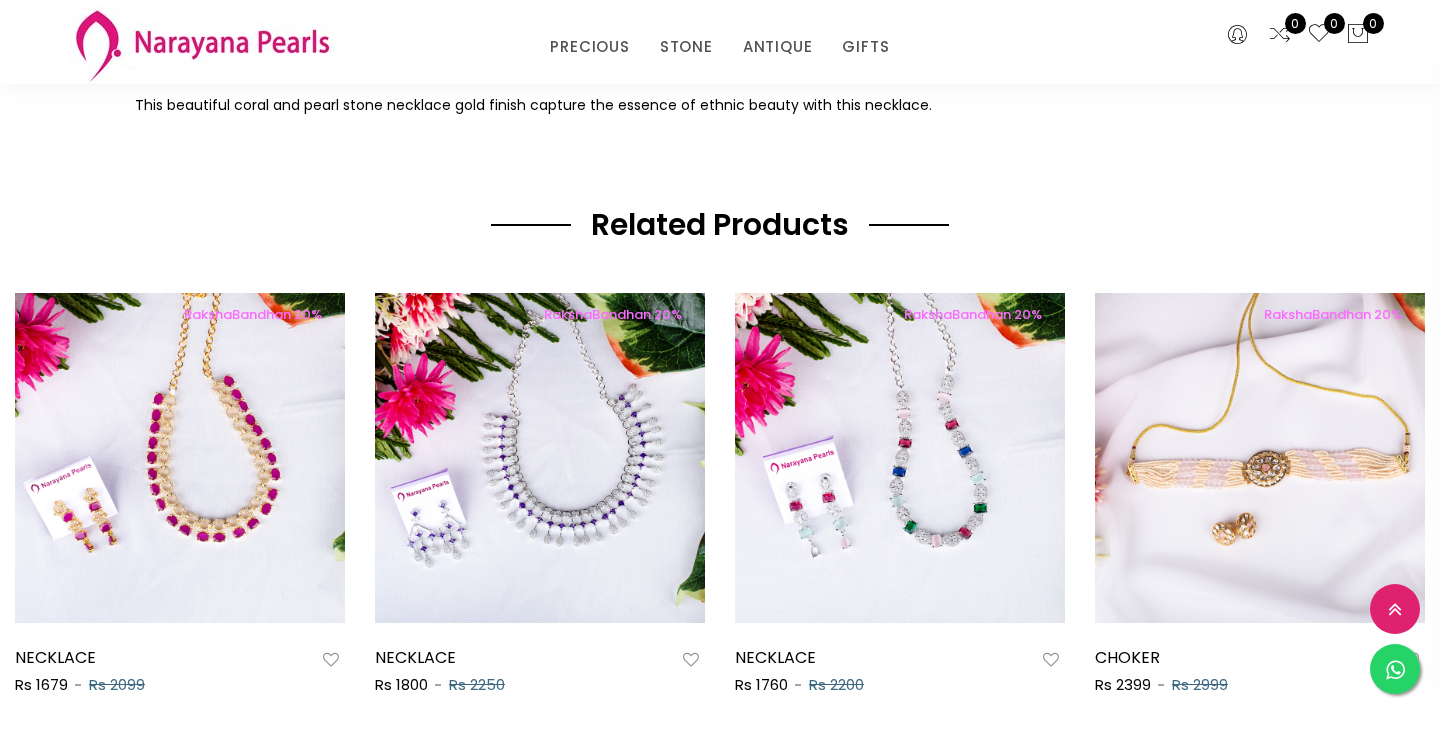 scroll, scrollTop: 1148, scrollLeft: 0, axis: vertical 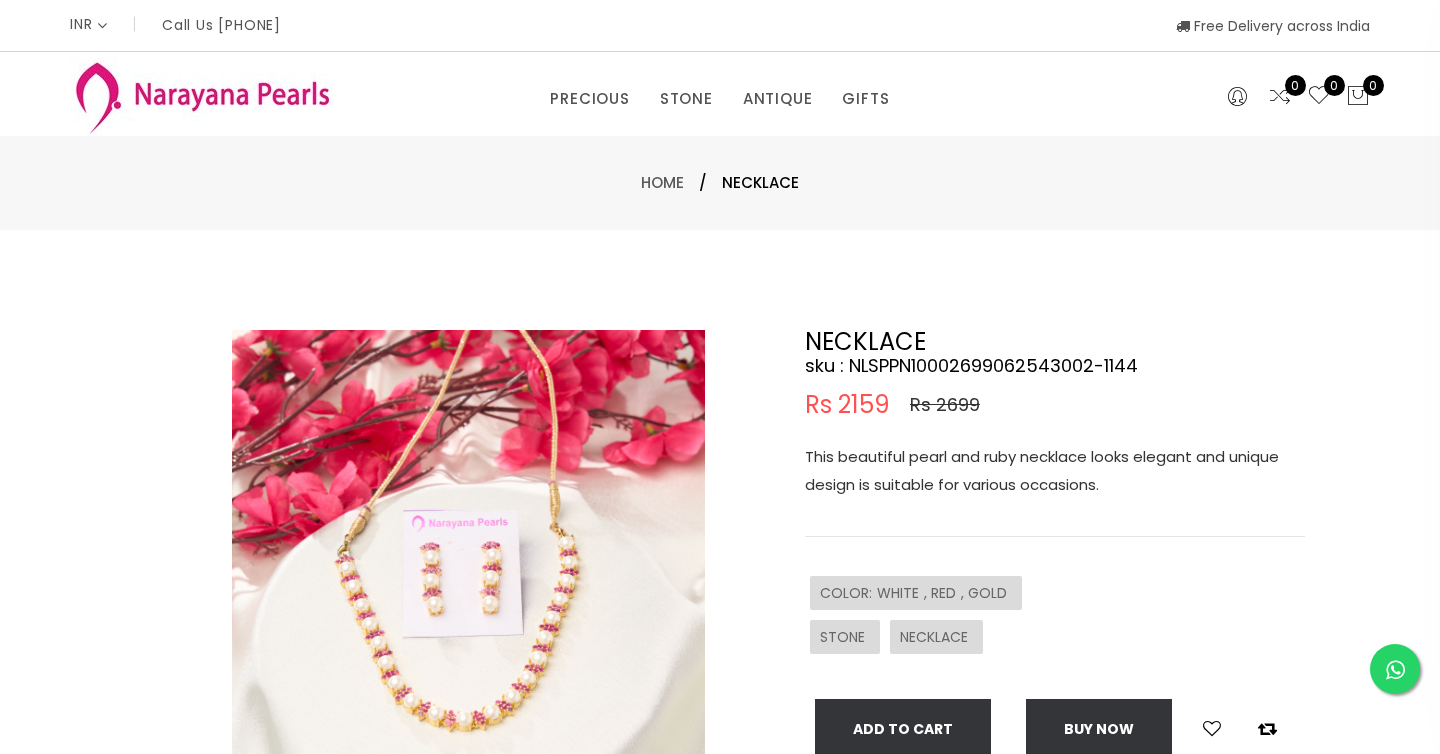 select on "INR" 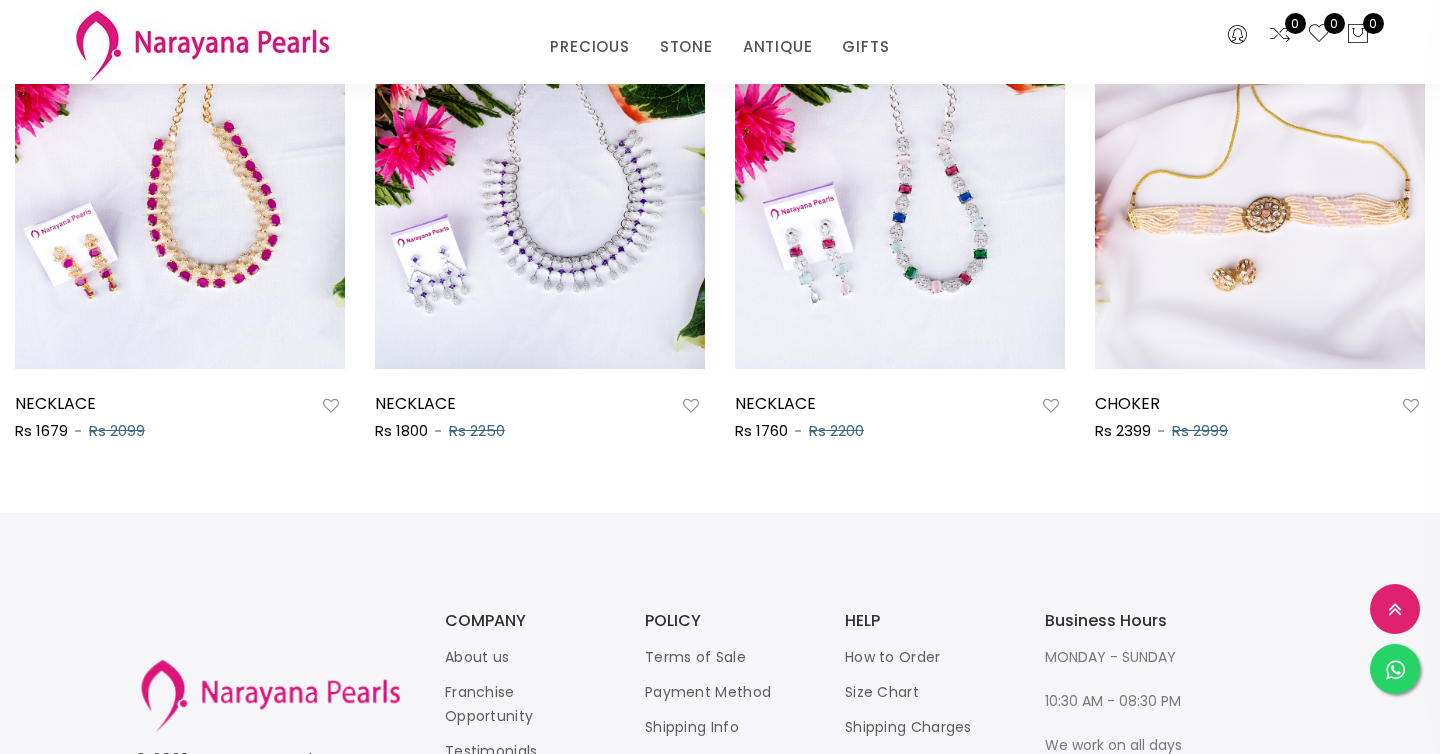 scroll, scrollTop: 1198, scrollLeft: 0, axis: vertical 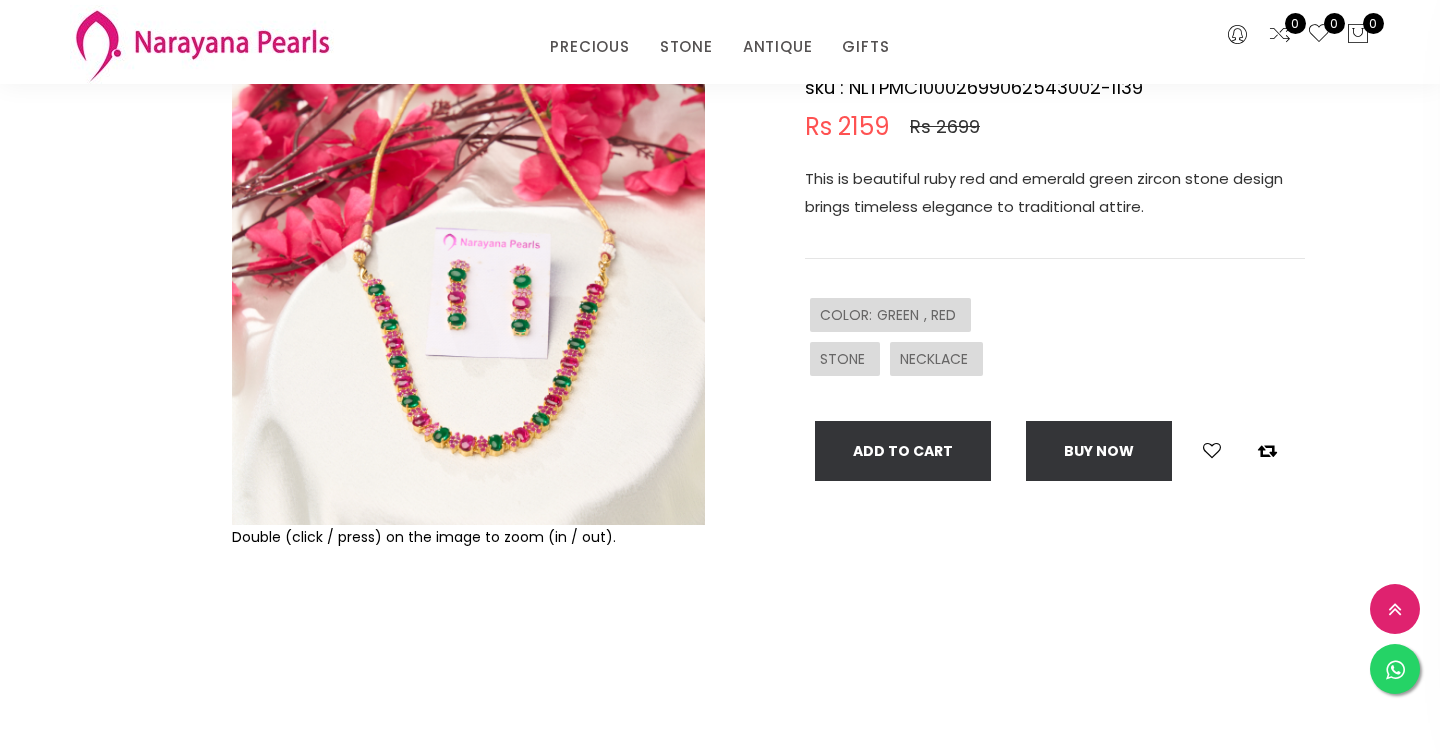 click at bounding box center (468, 288) 